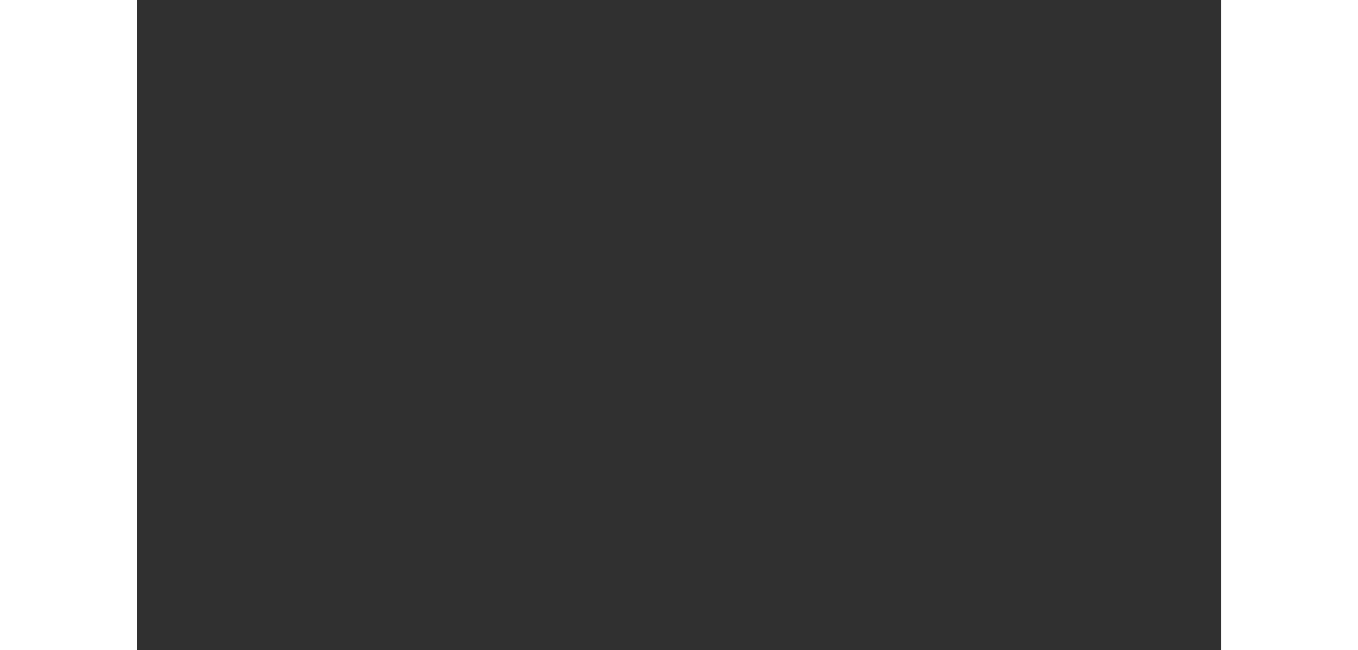 scroll, scrollTop: 0, scrollLeft: 0, axis: both 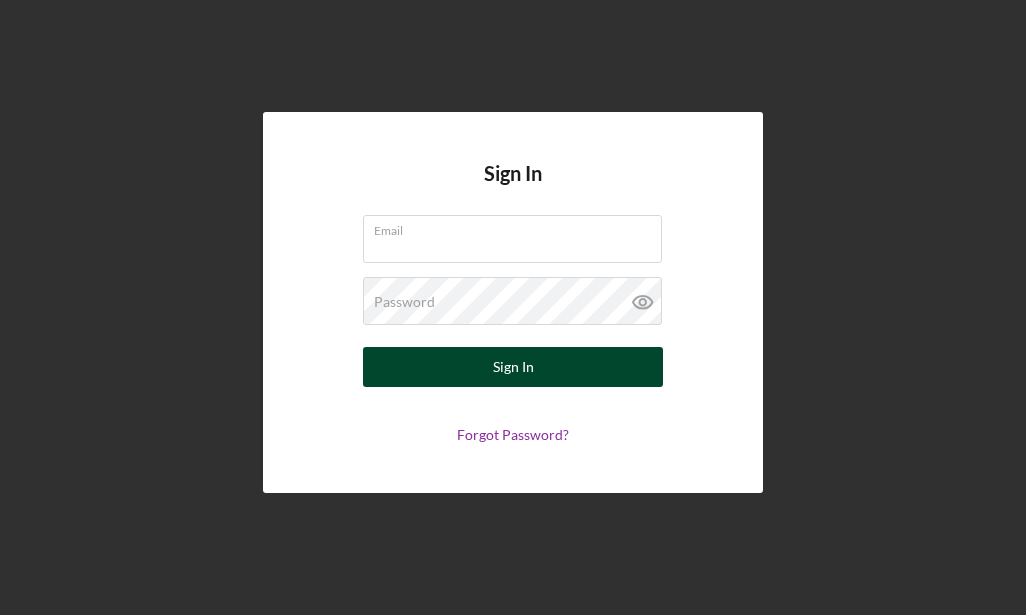 type on "graham-shealey@example.com" 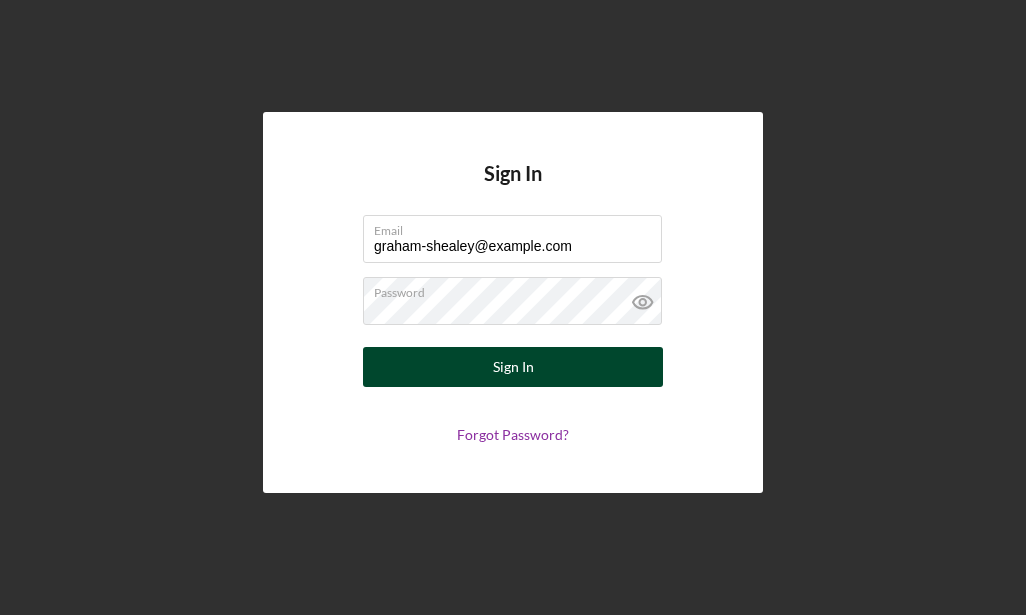 click on "Sign In" at bounding box center [513, 367] 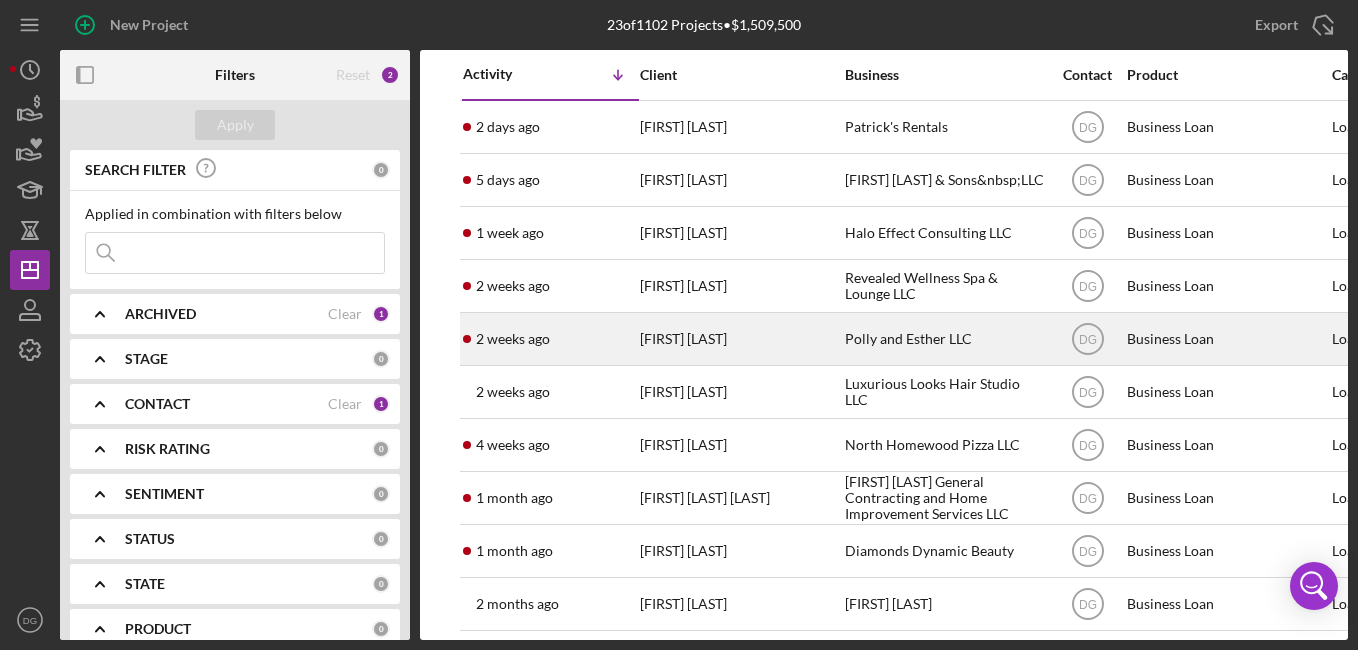 click on "Polly and Esther LLC" at bounding box center (945, 339) 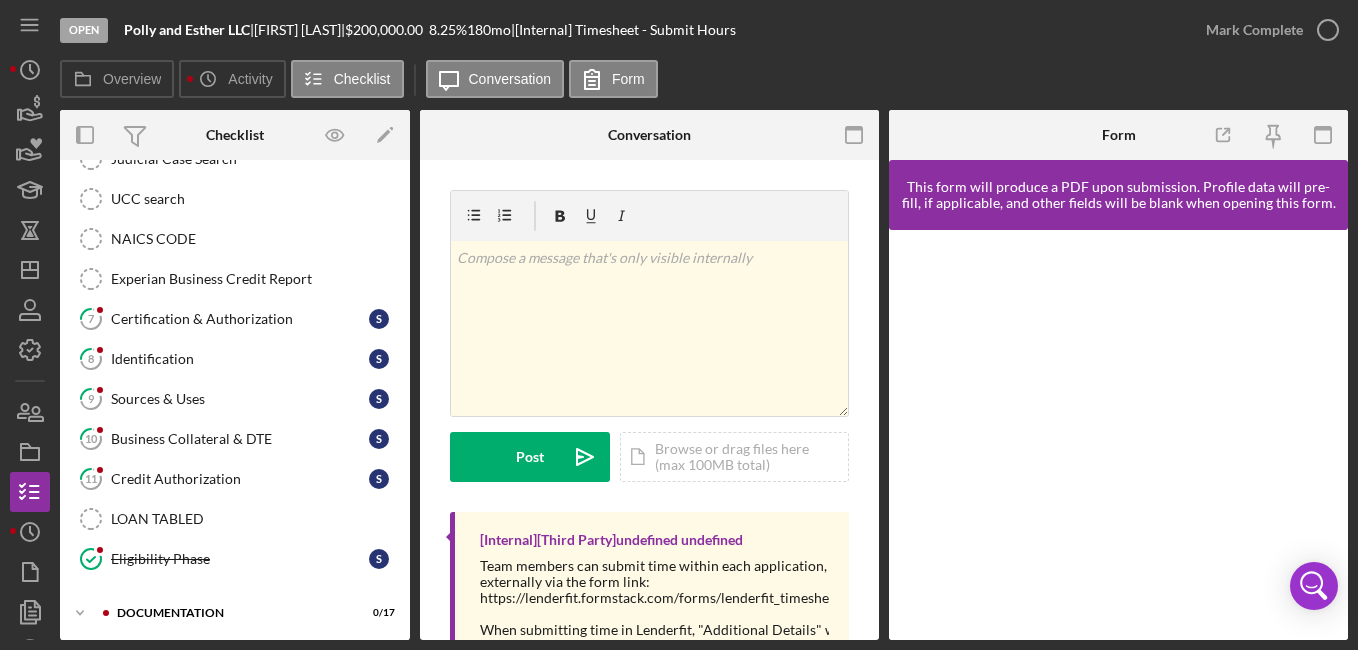 scroll, scrollTop: 481, scrollLeft: 0, axis: vertical 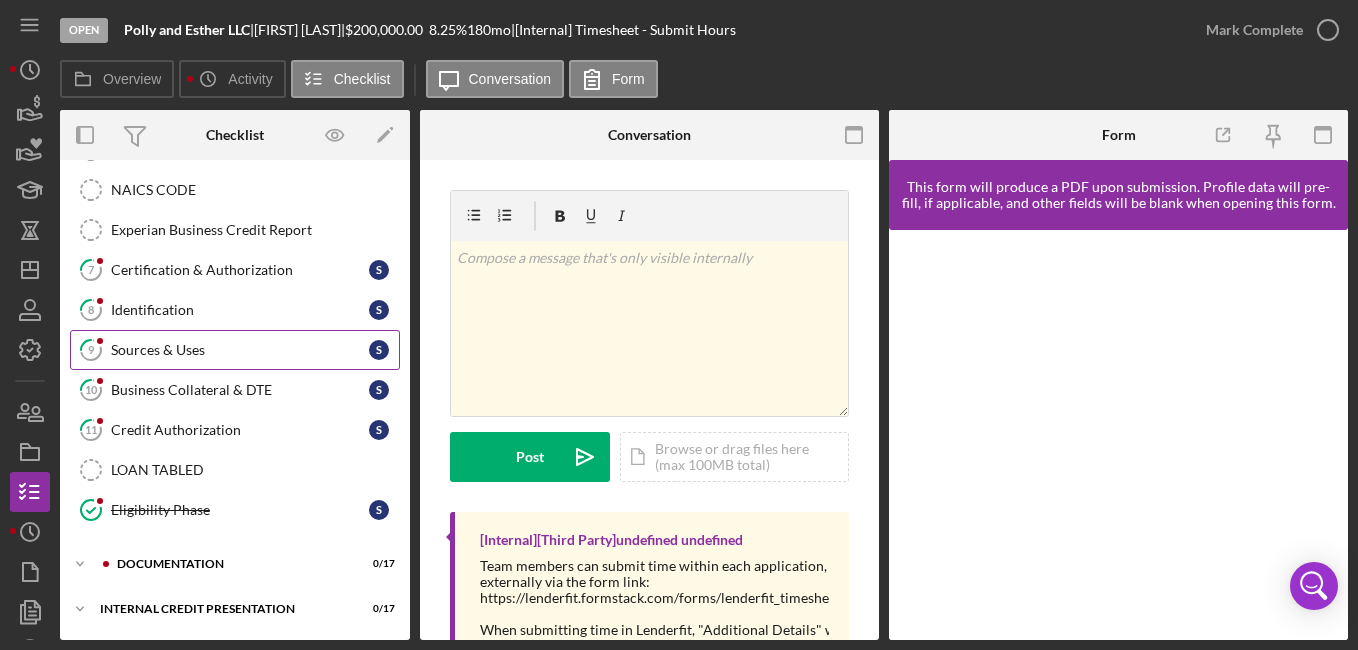 click on "Sources & Uses" at bounding box center (240, 350) 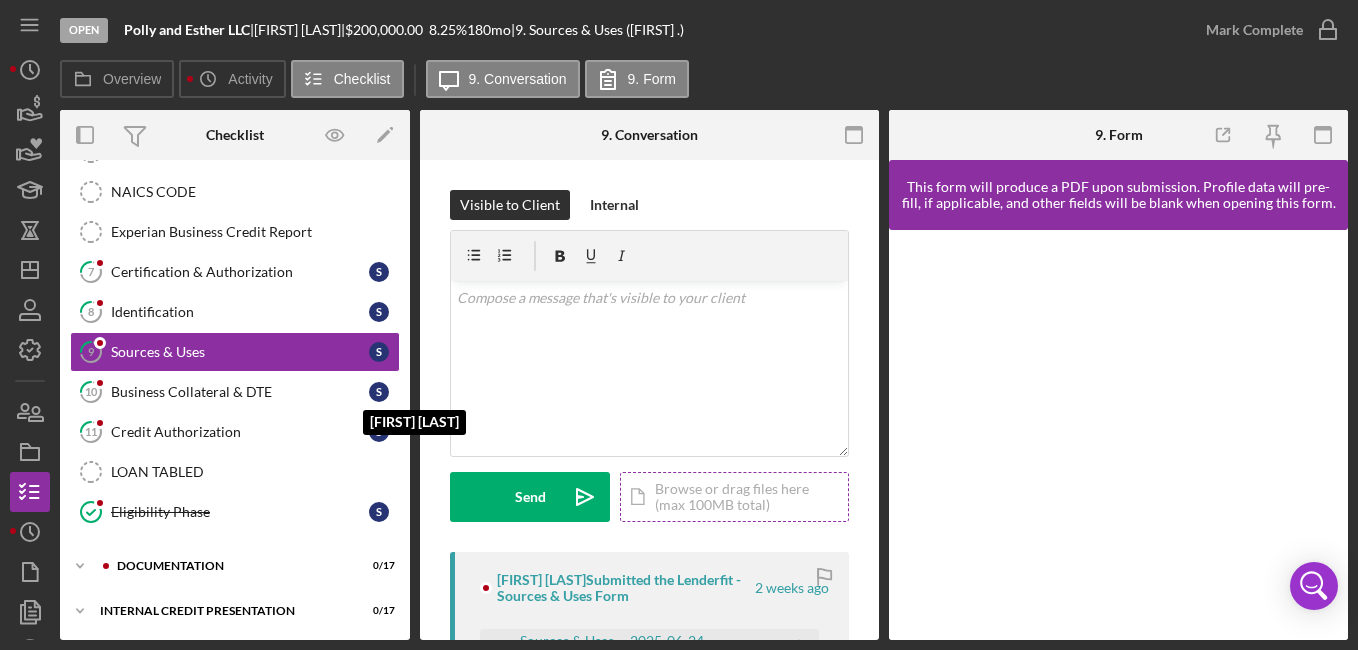 scroll, scrollTop: 481, scrollLeft: 0, axis: vertical 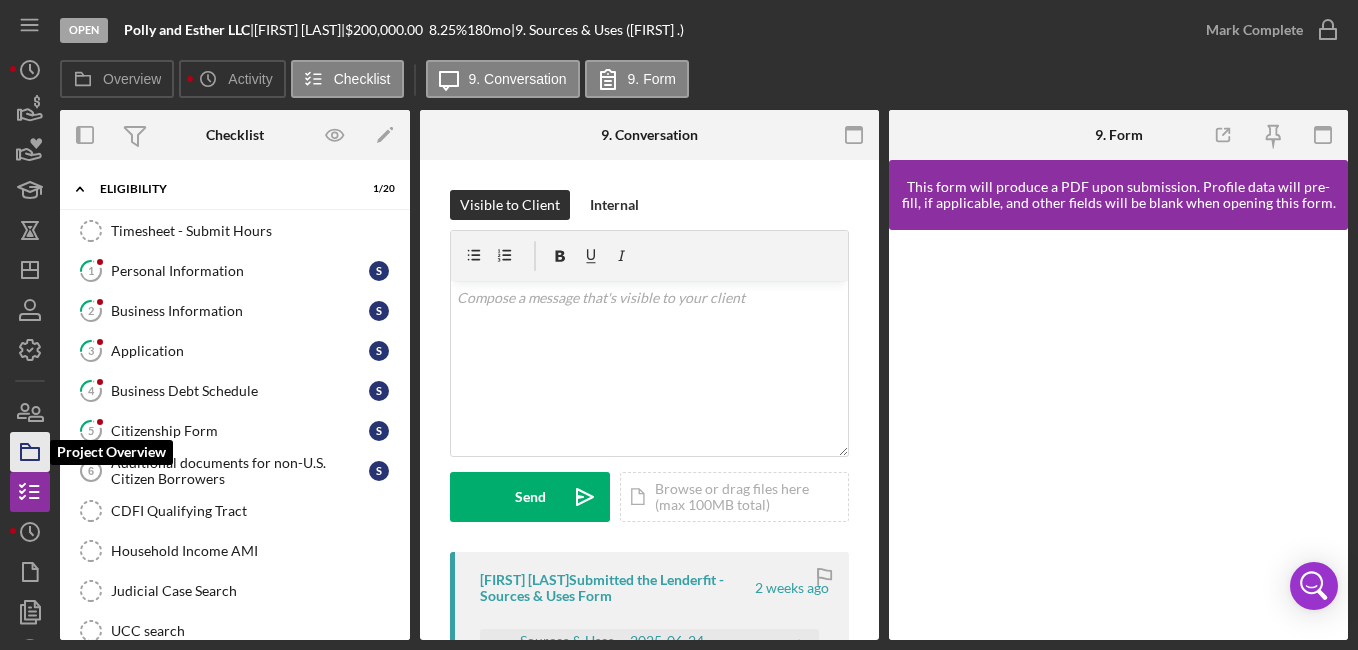 click 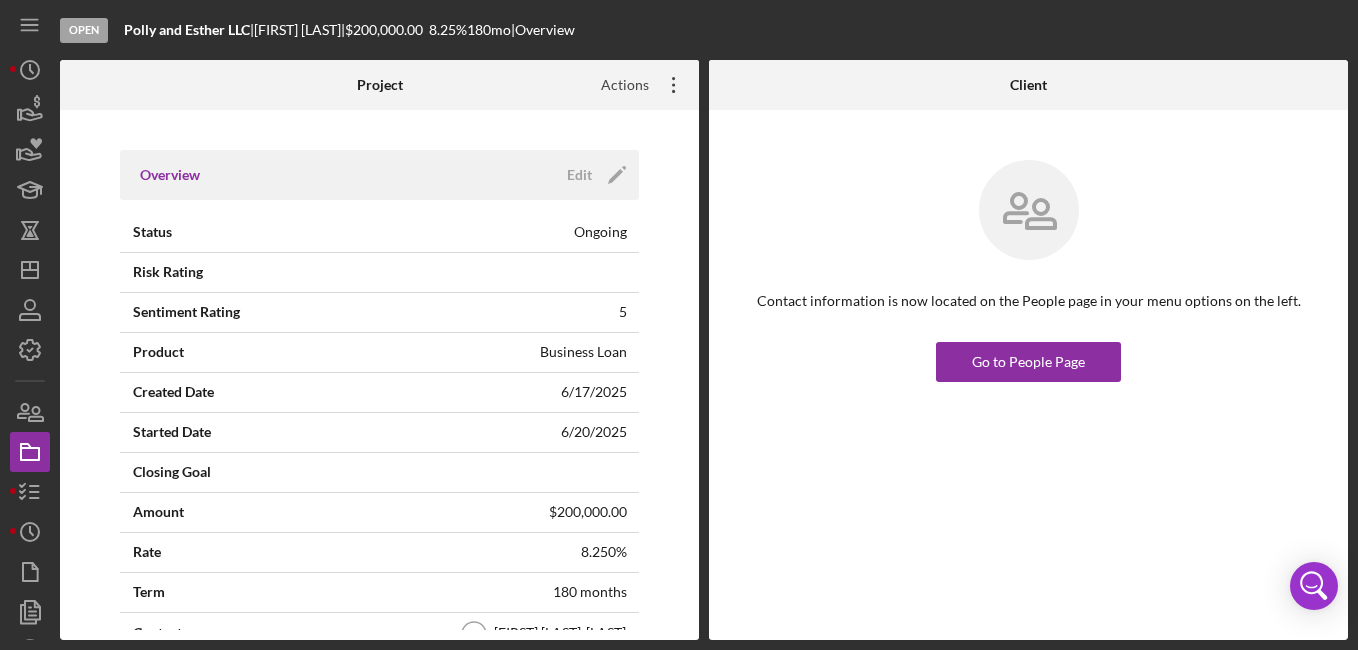 click on "Icon/Overflow" 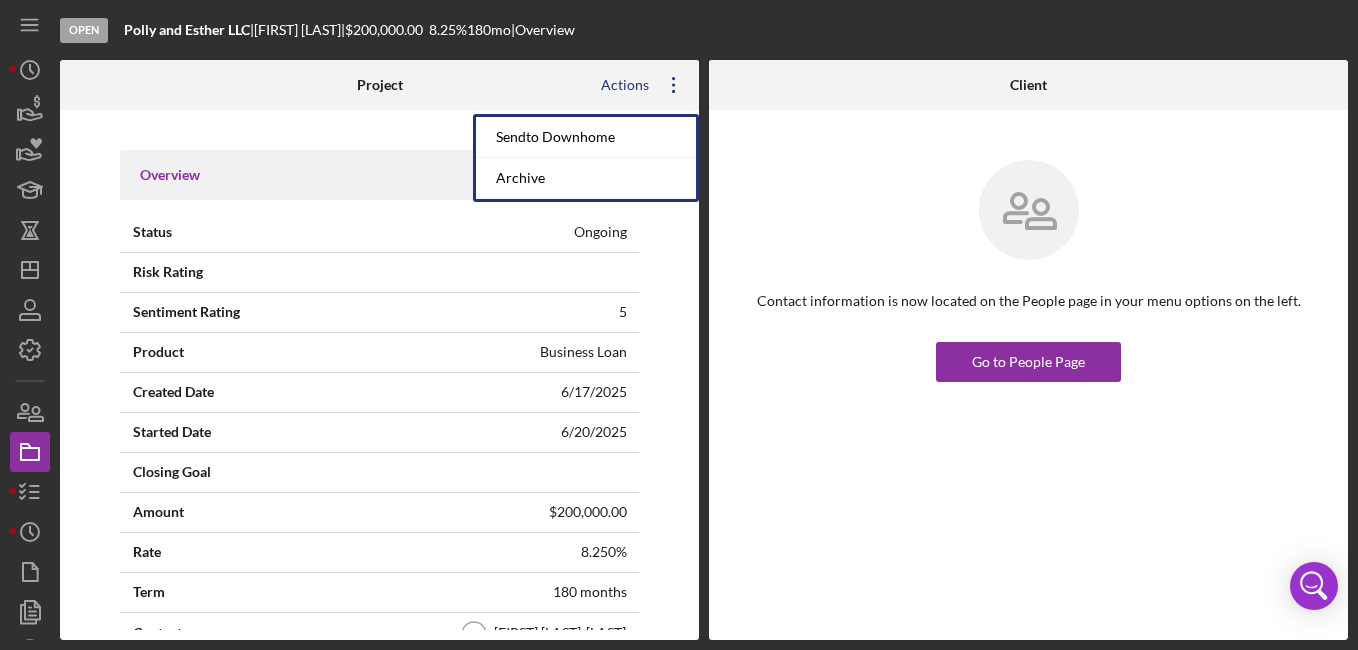 click on "Project" at bounding box center (379, 85) 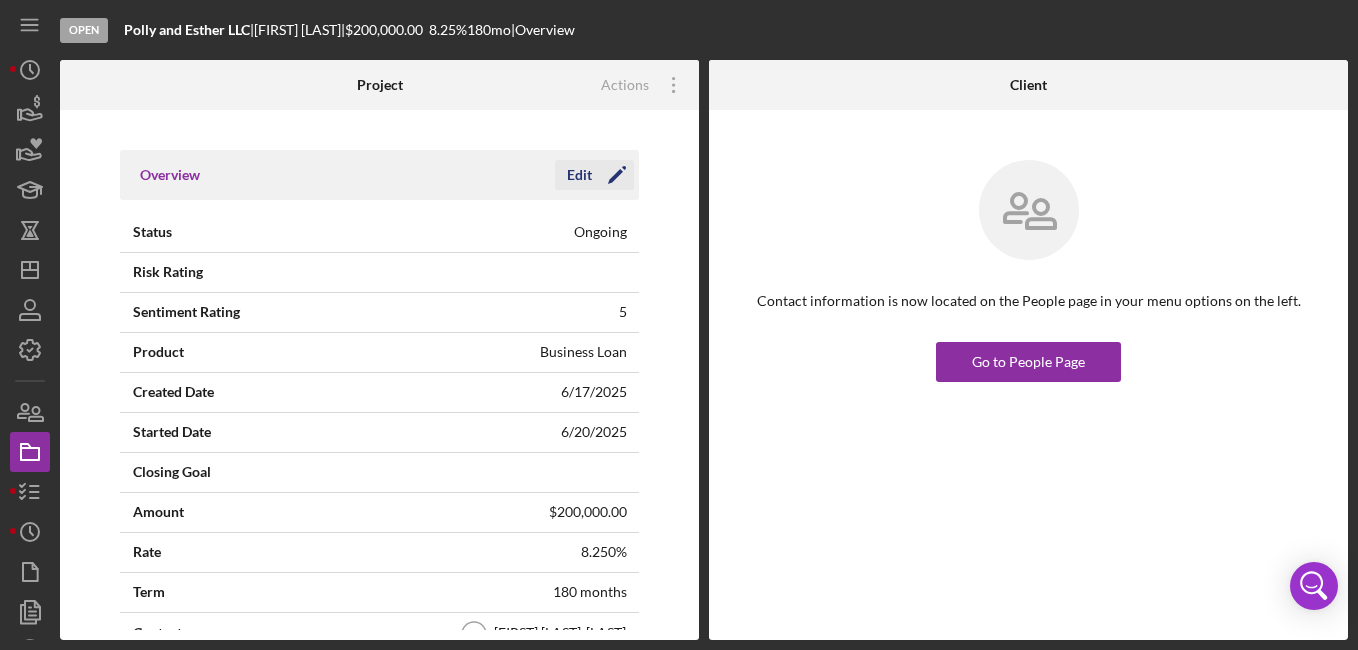 click 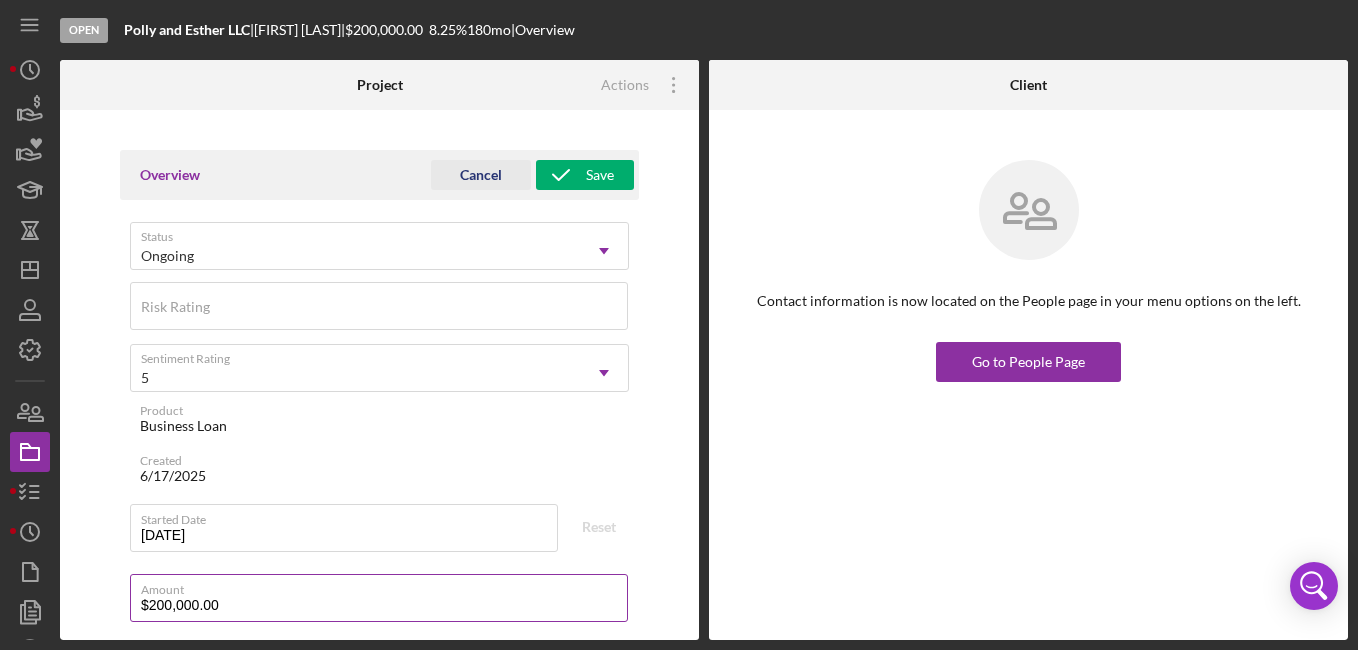 click on "$200,000.00" at bounding box center (379, 598) 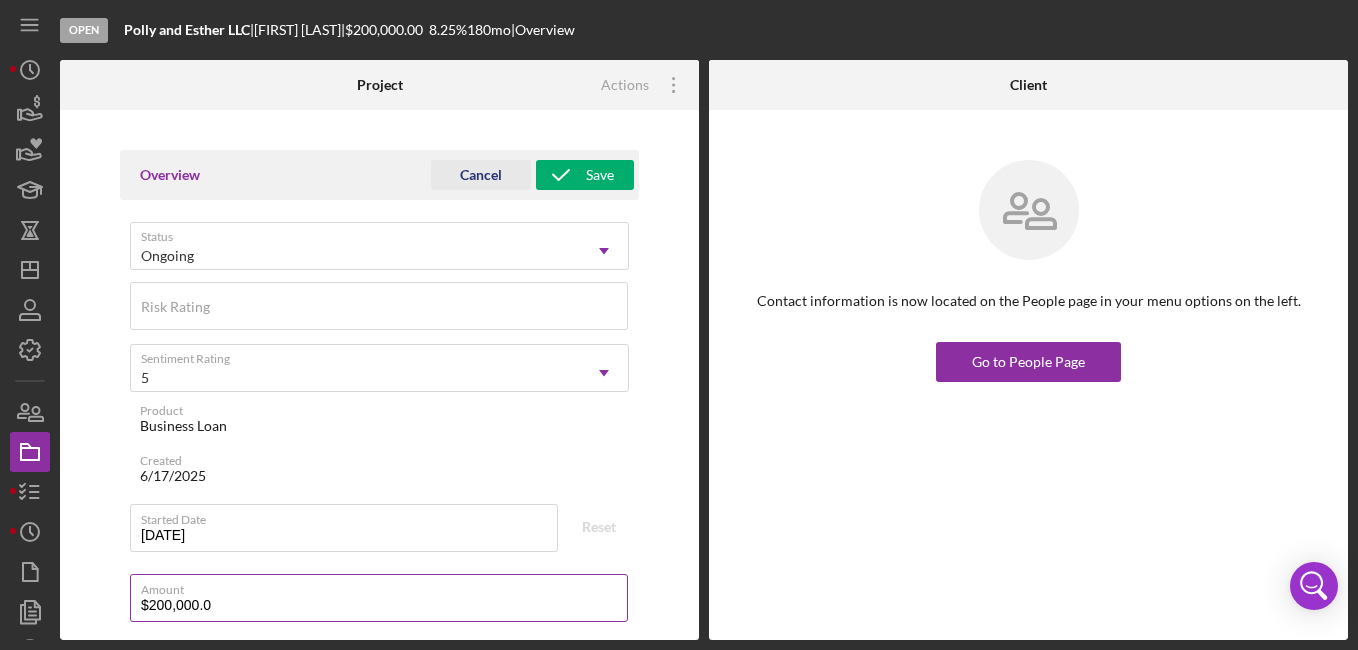 type on "$200,000." 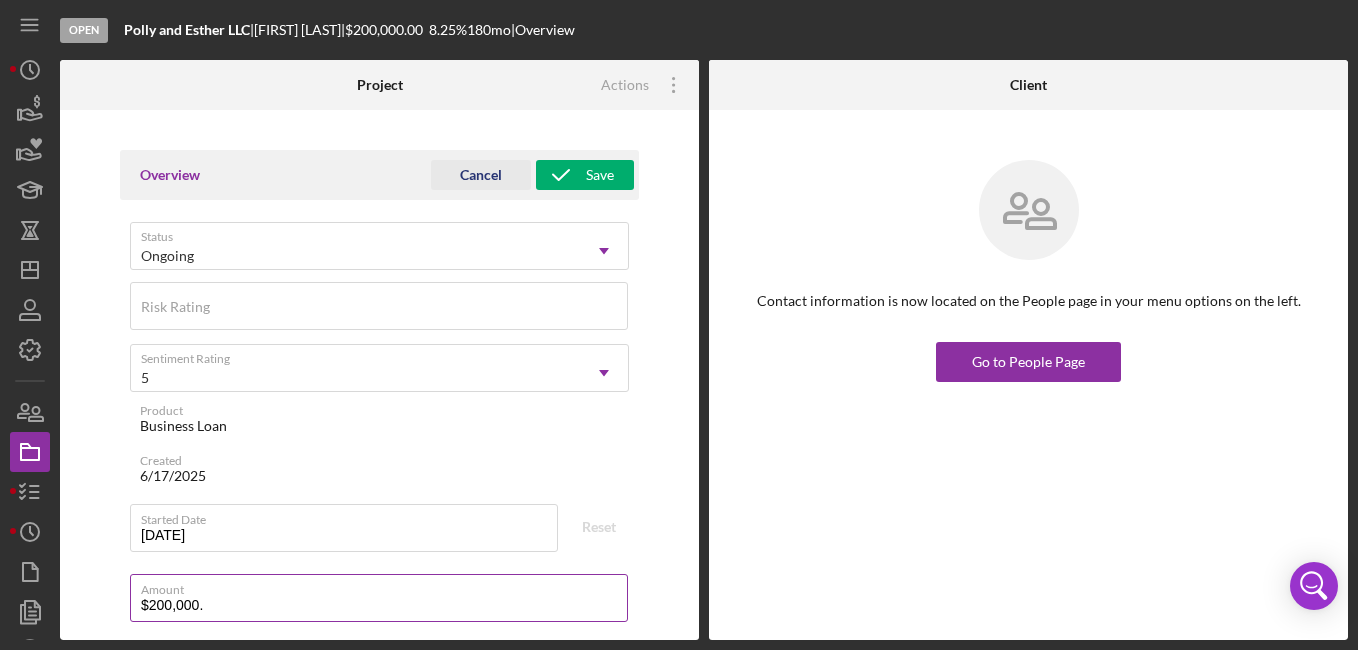 type on "$200,000" 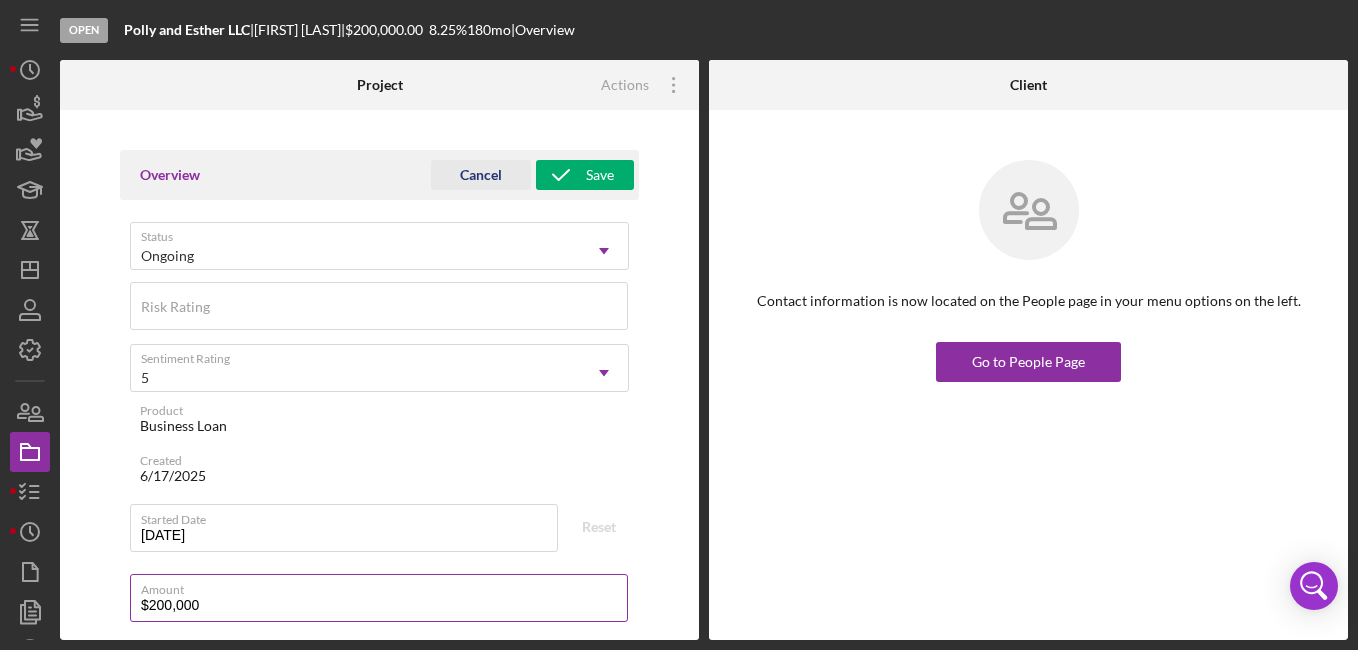 type on "$20,000" 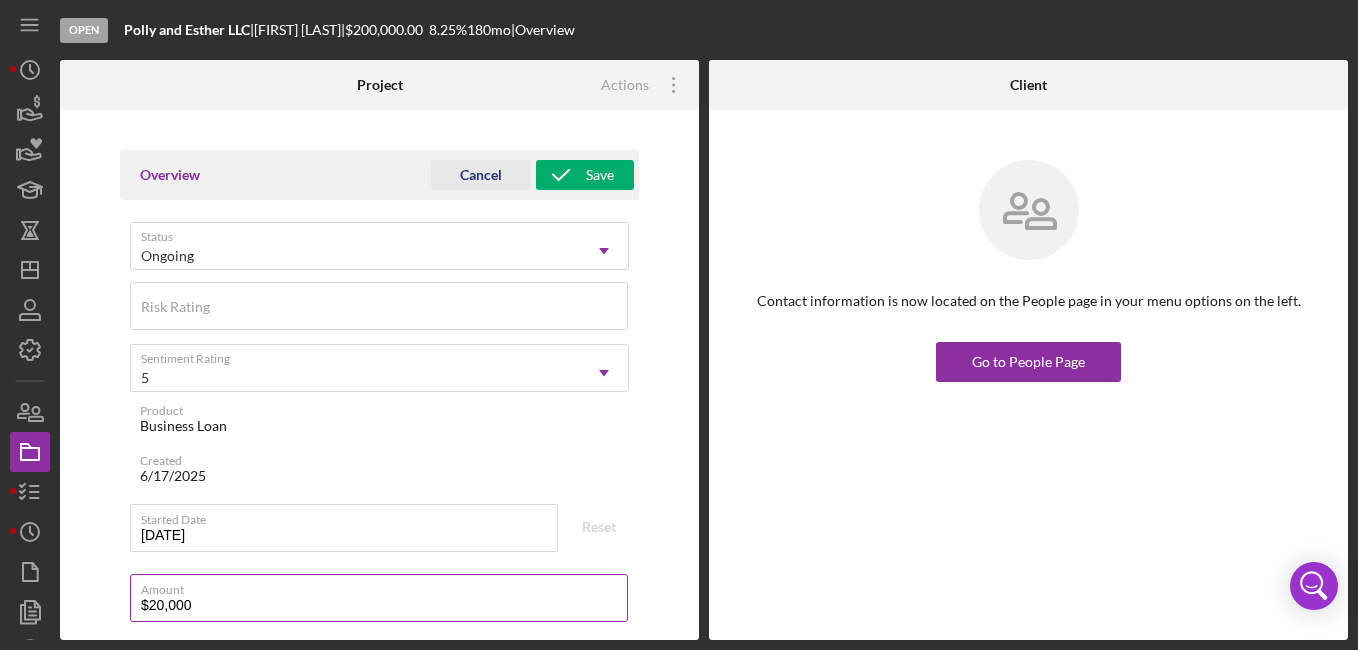 type on "$2,000" 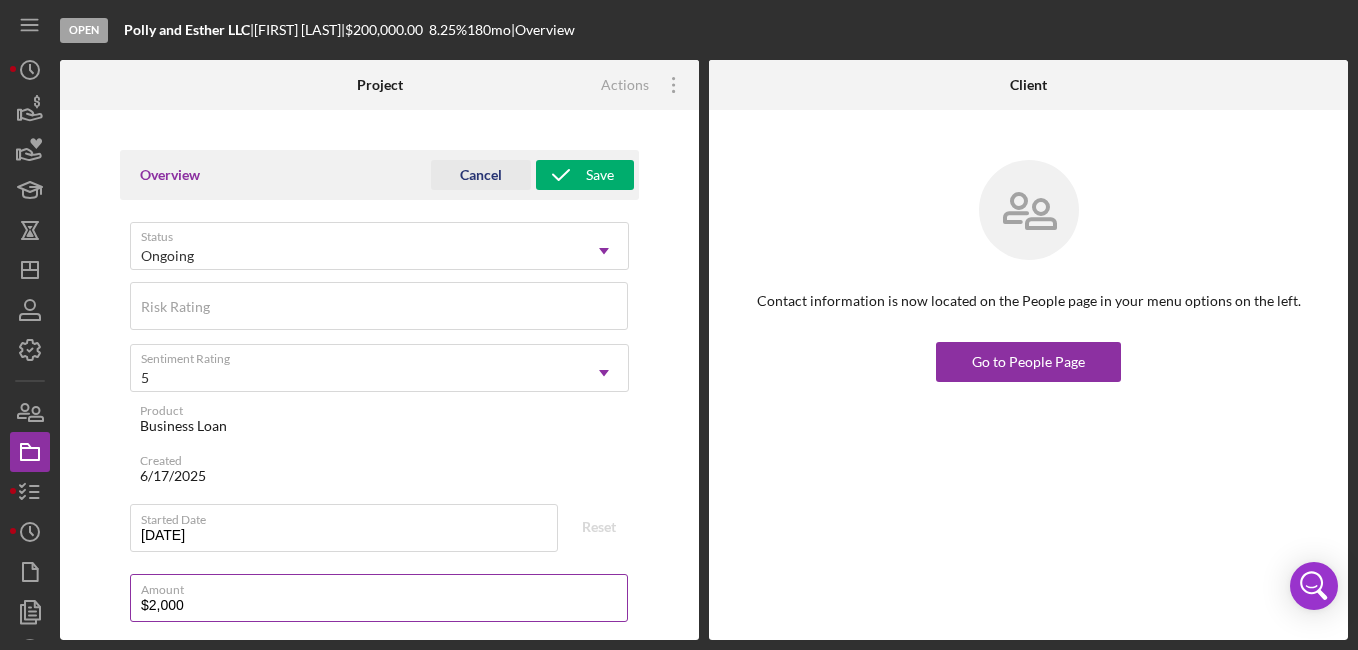 type on "$200" 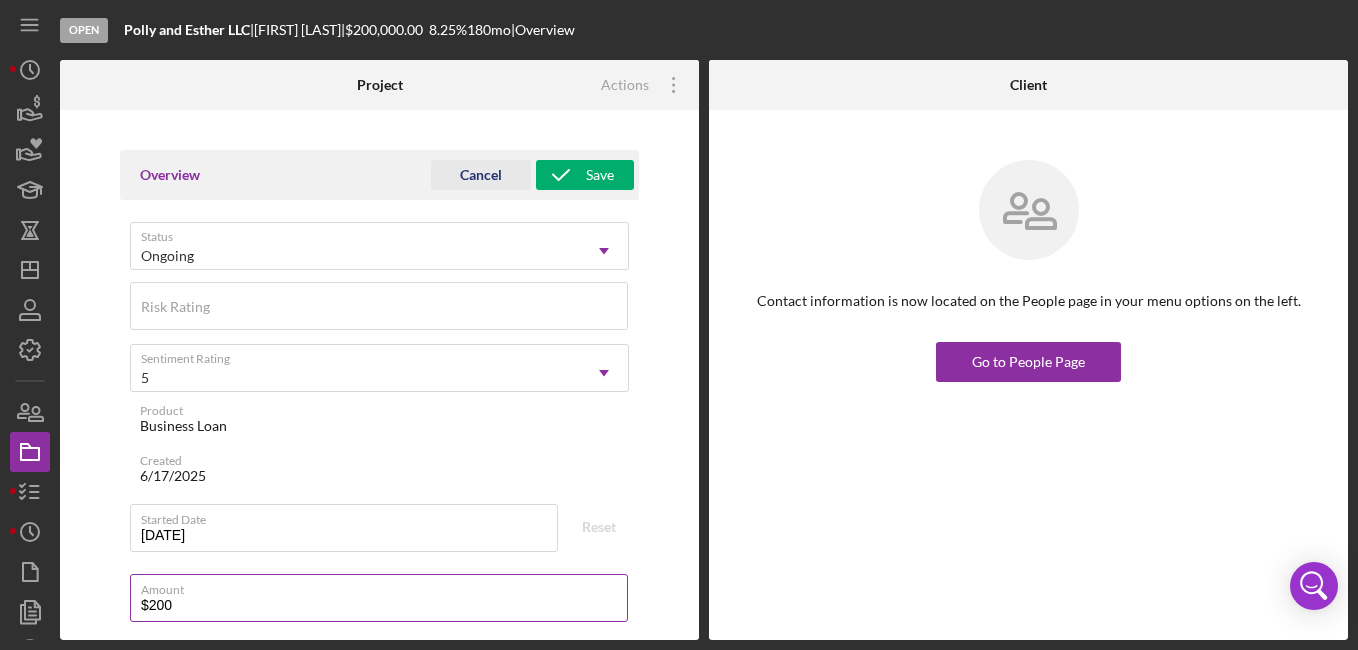 type on "Here's a snapshot of information that has been fully approved, as well as the items we still need.
If you've worked up to a milestone (purple) item, then the ball is our court. We'll respond as soon as we can." 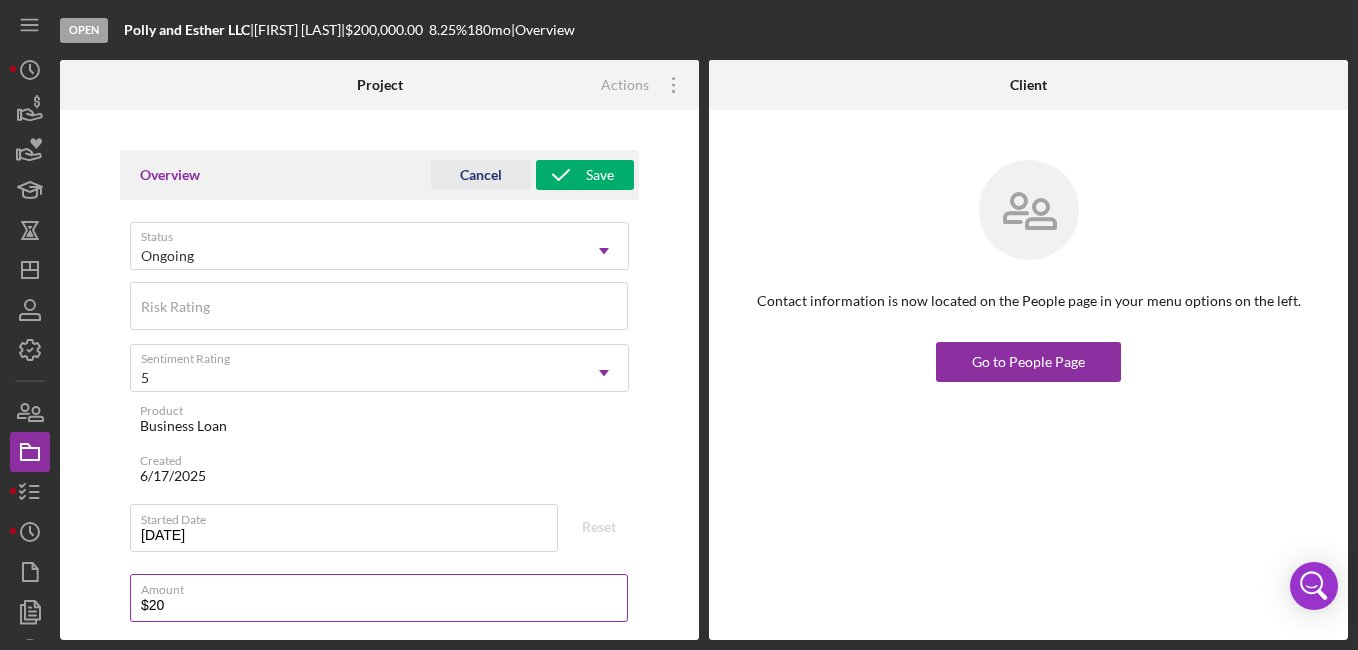 type on "$2" 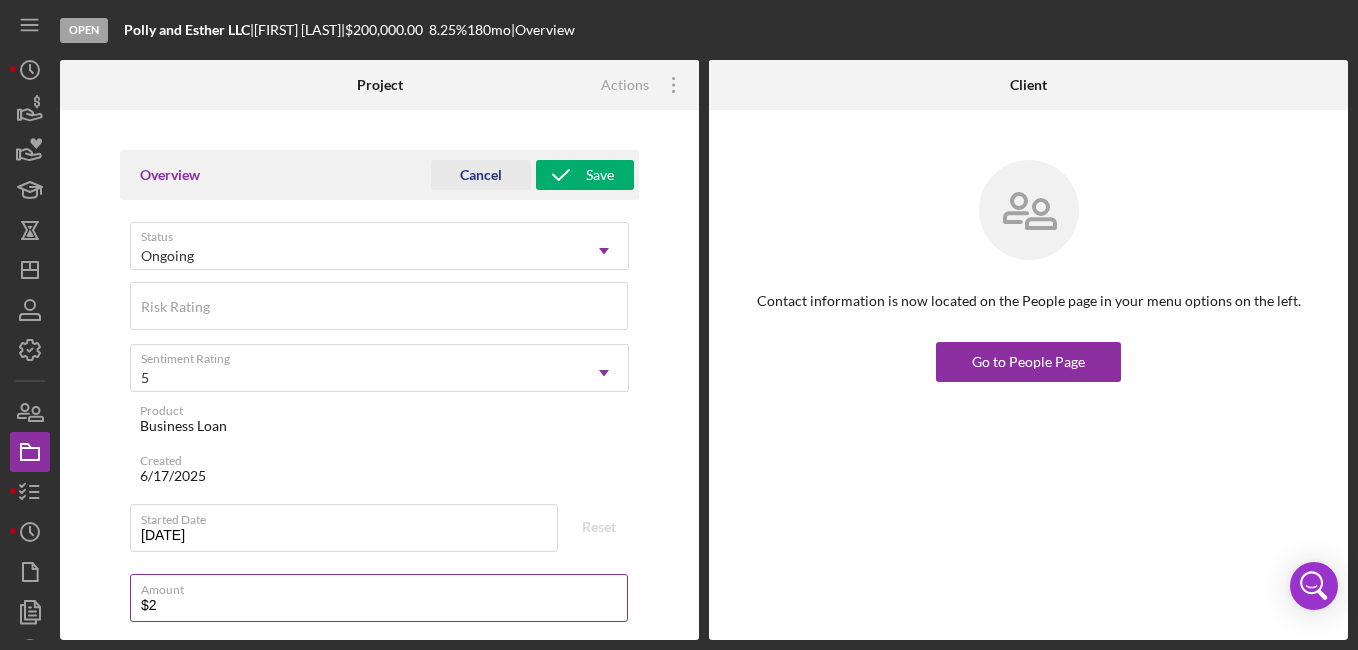 type 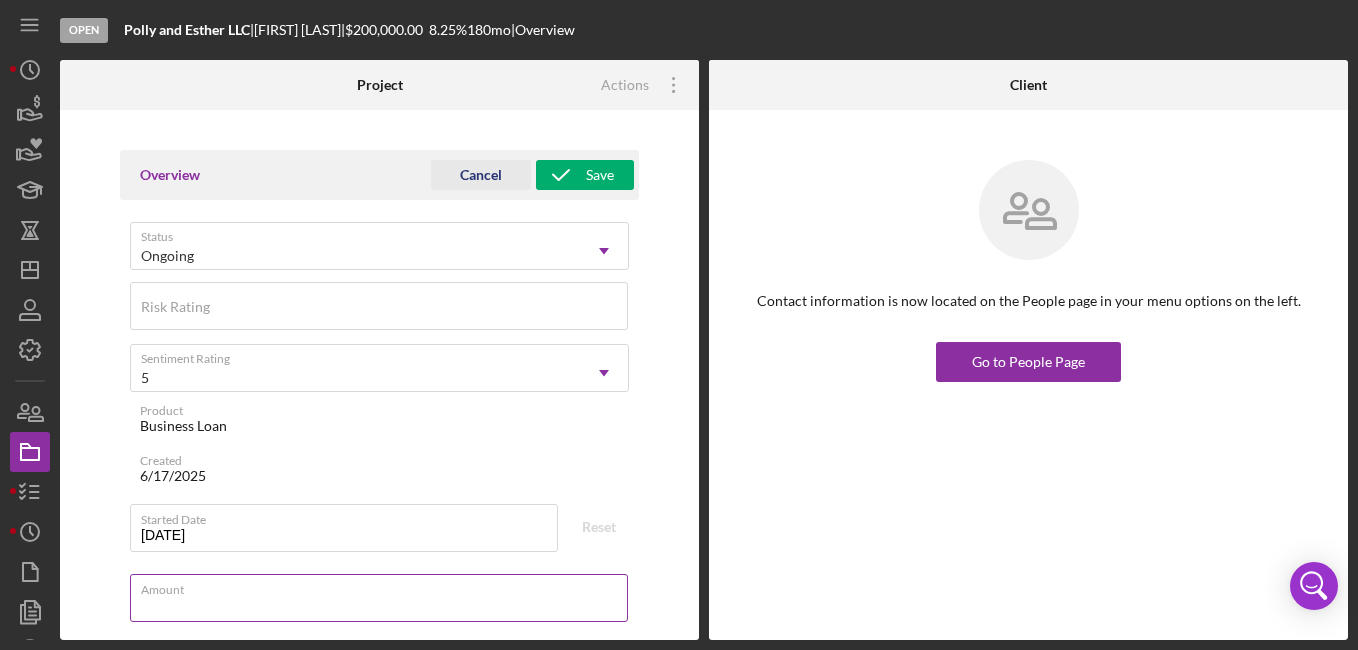 type on "$6" 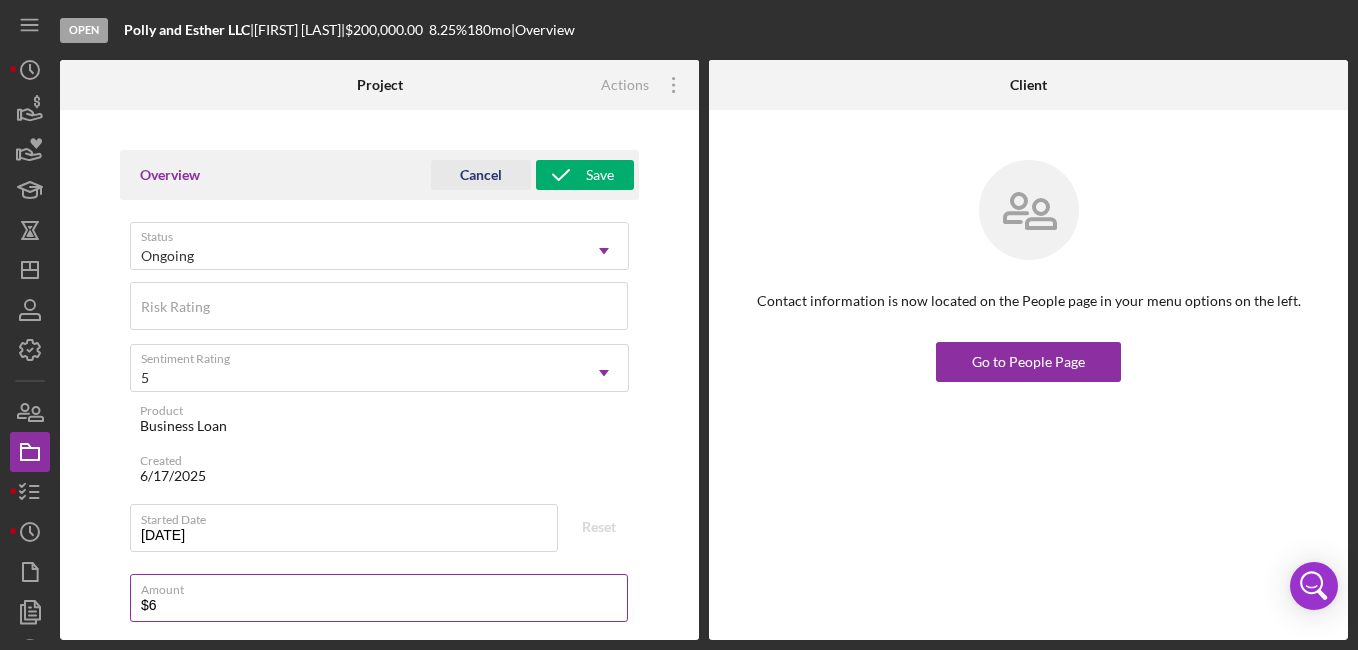 type on "$65" 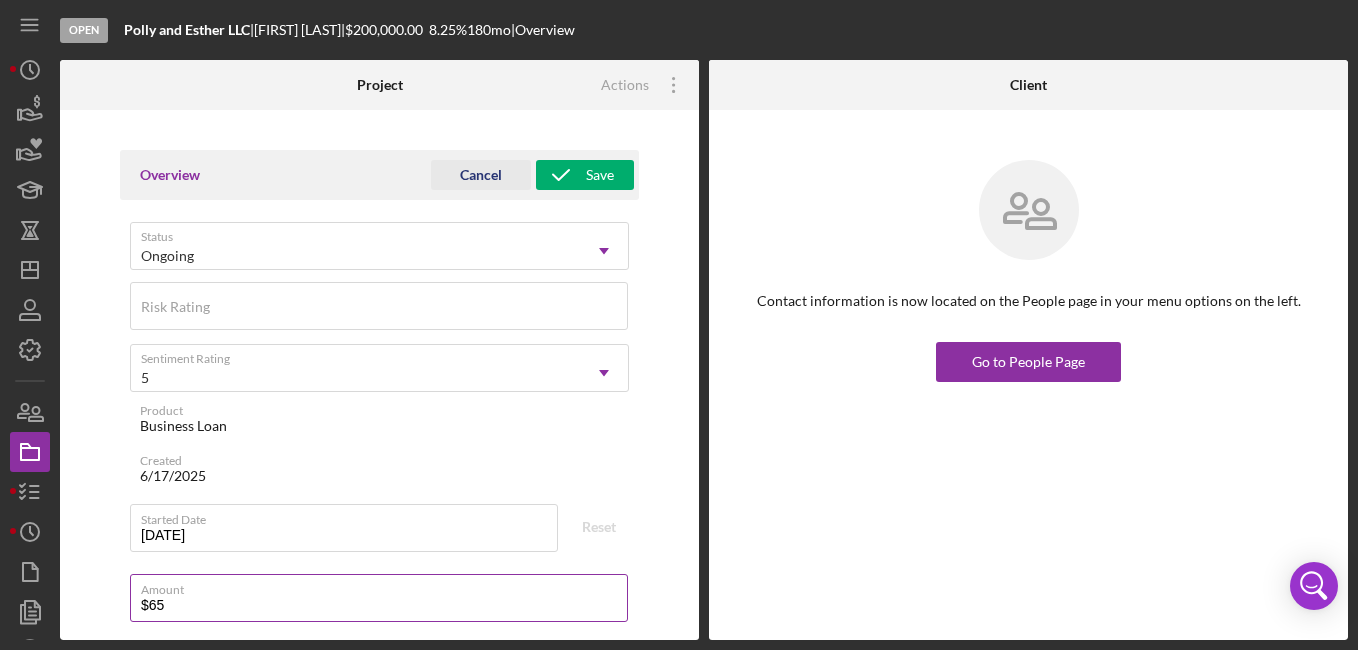 type on "$650" 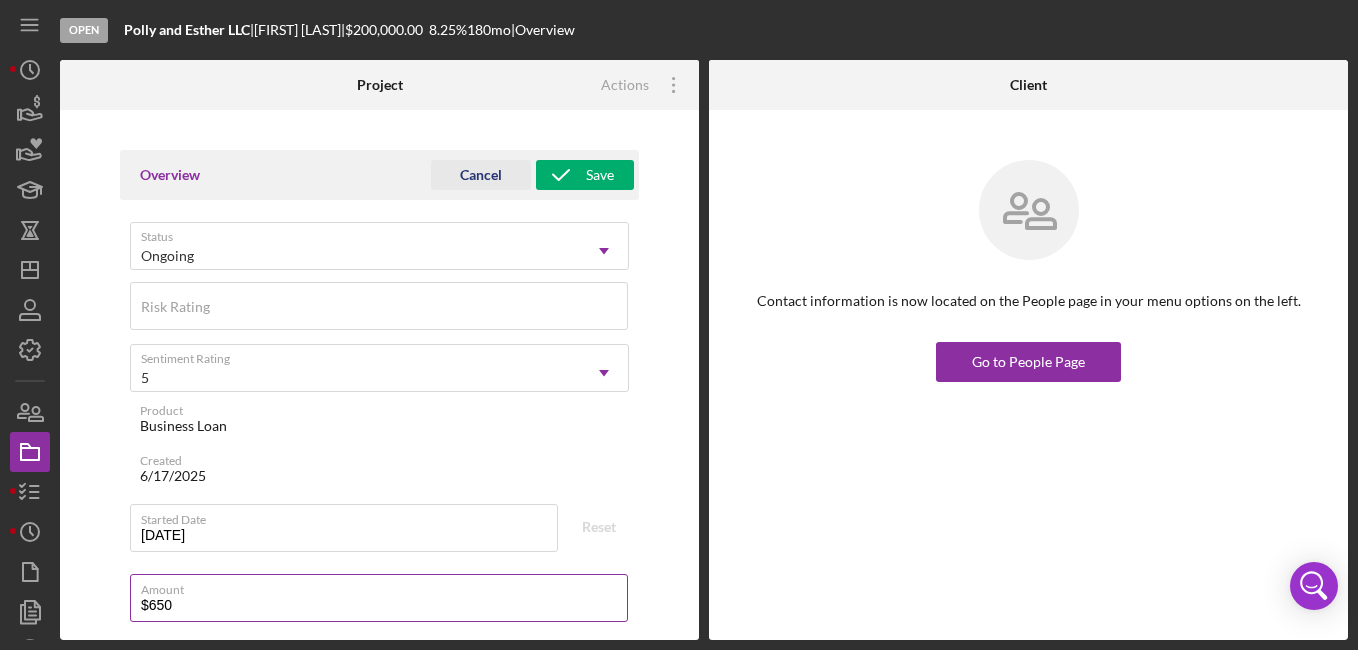 type on "$6,500" 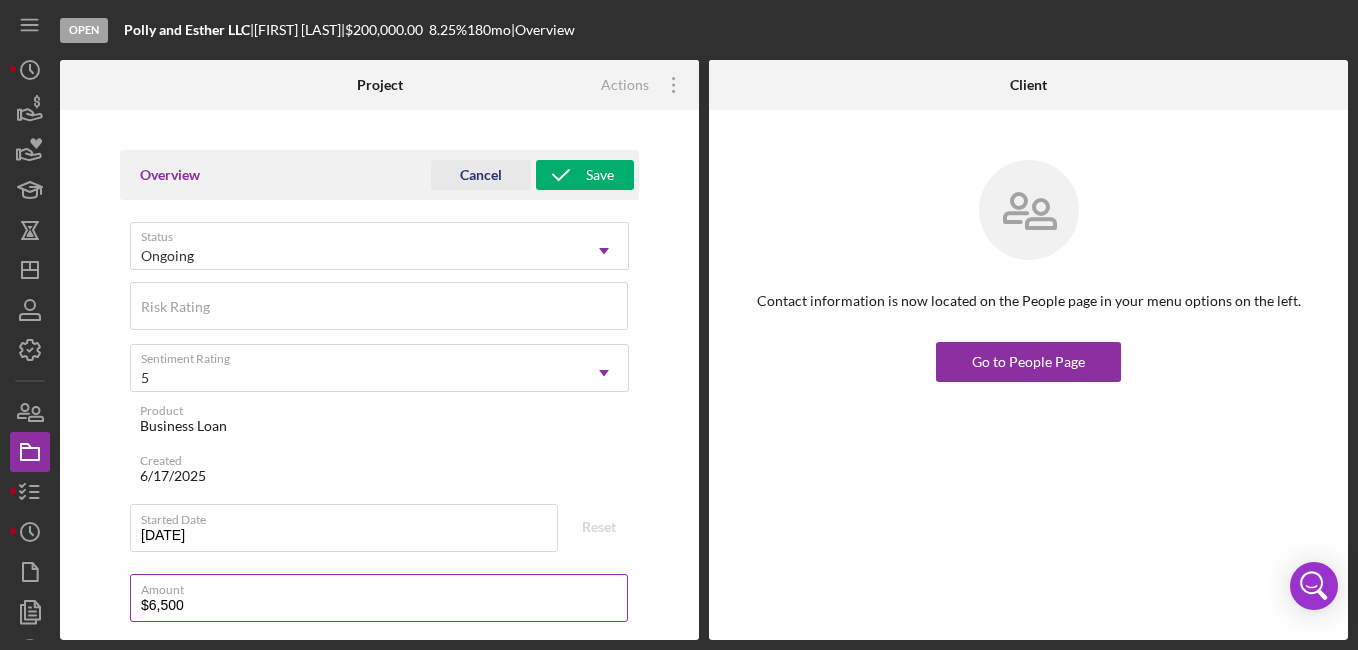 type on "$65,000" 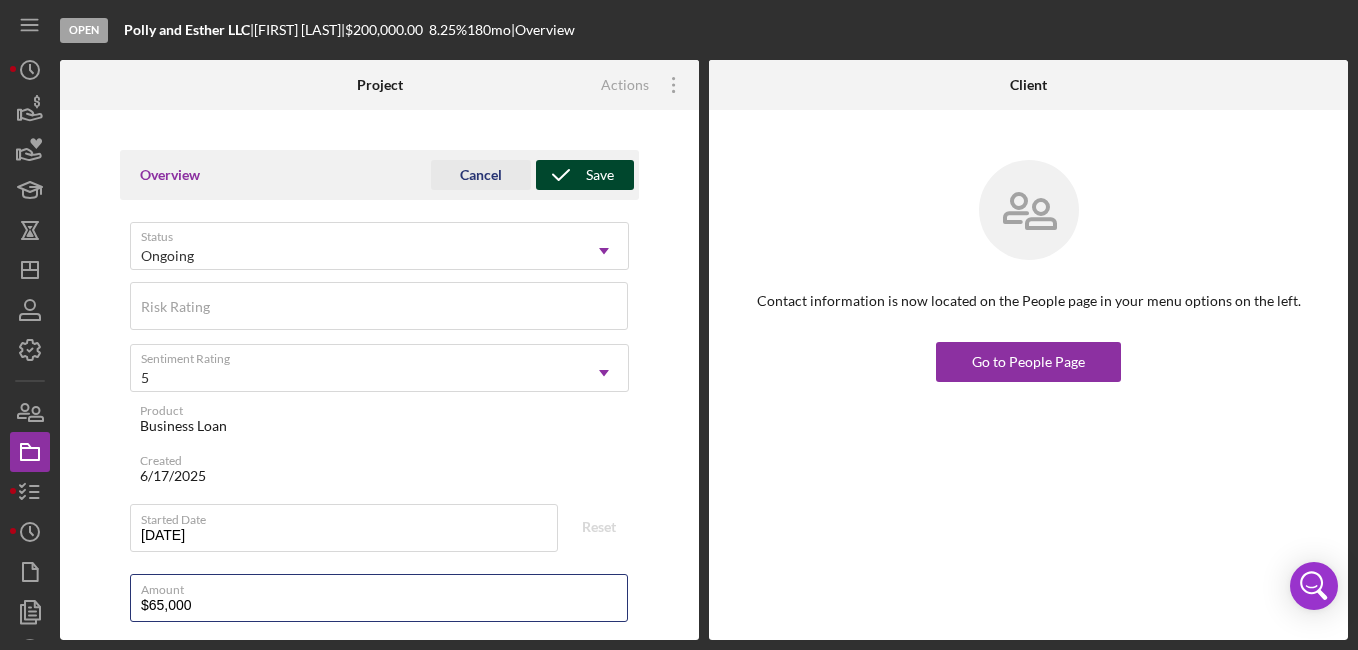 type on "$65,000" 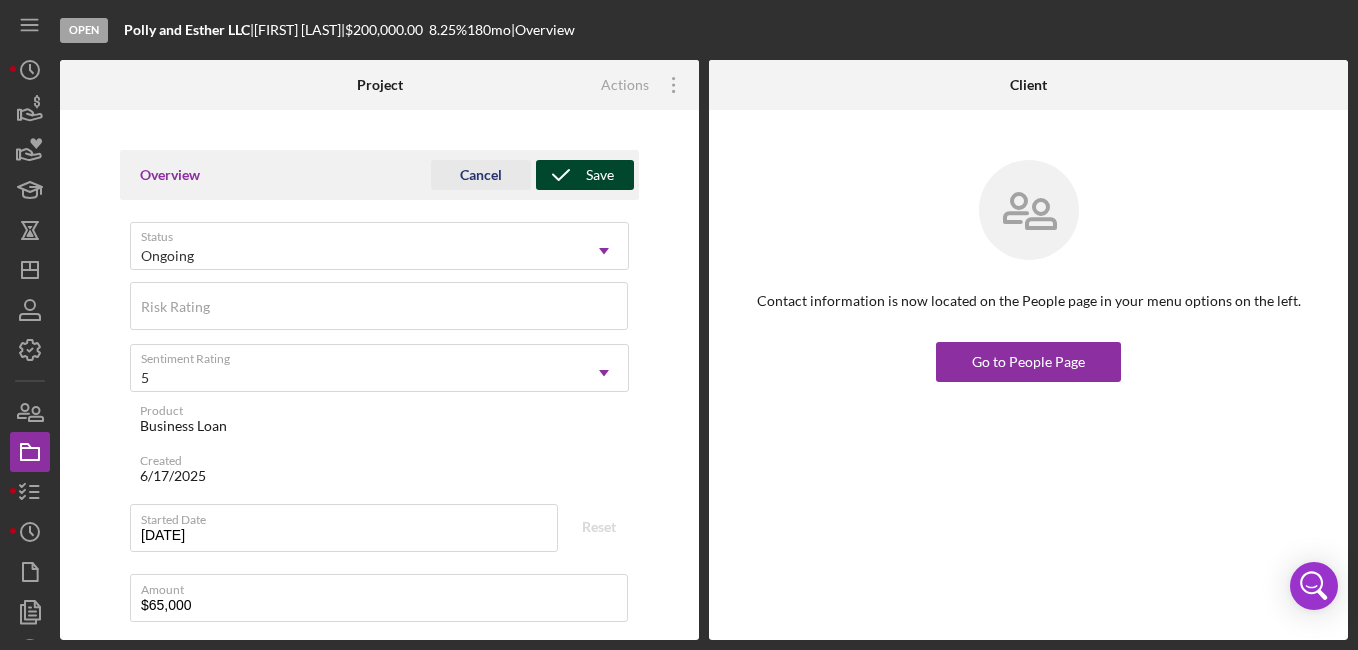 click on "Save" at bounding box center (600, 175) 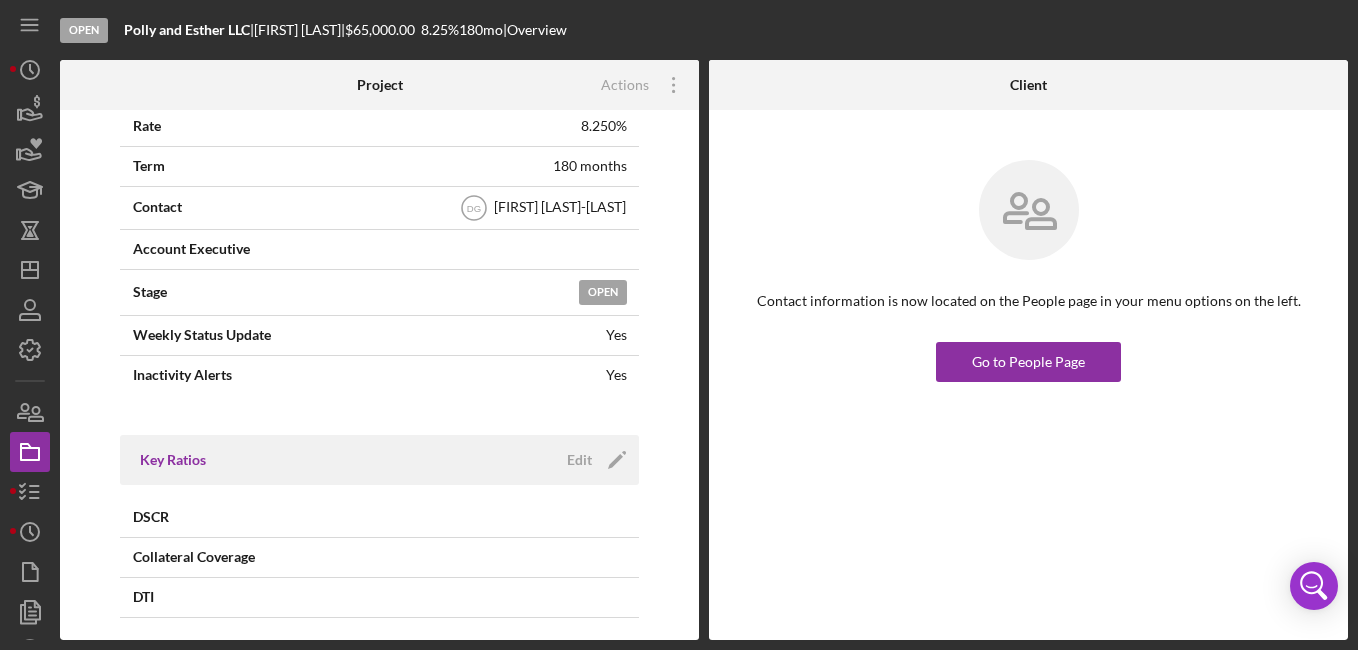 scroll, scrollTop: 0, scrollLeft: 0, axis: both 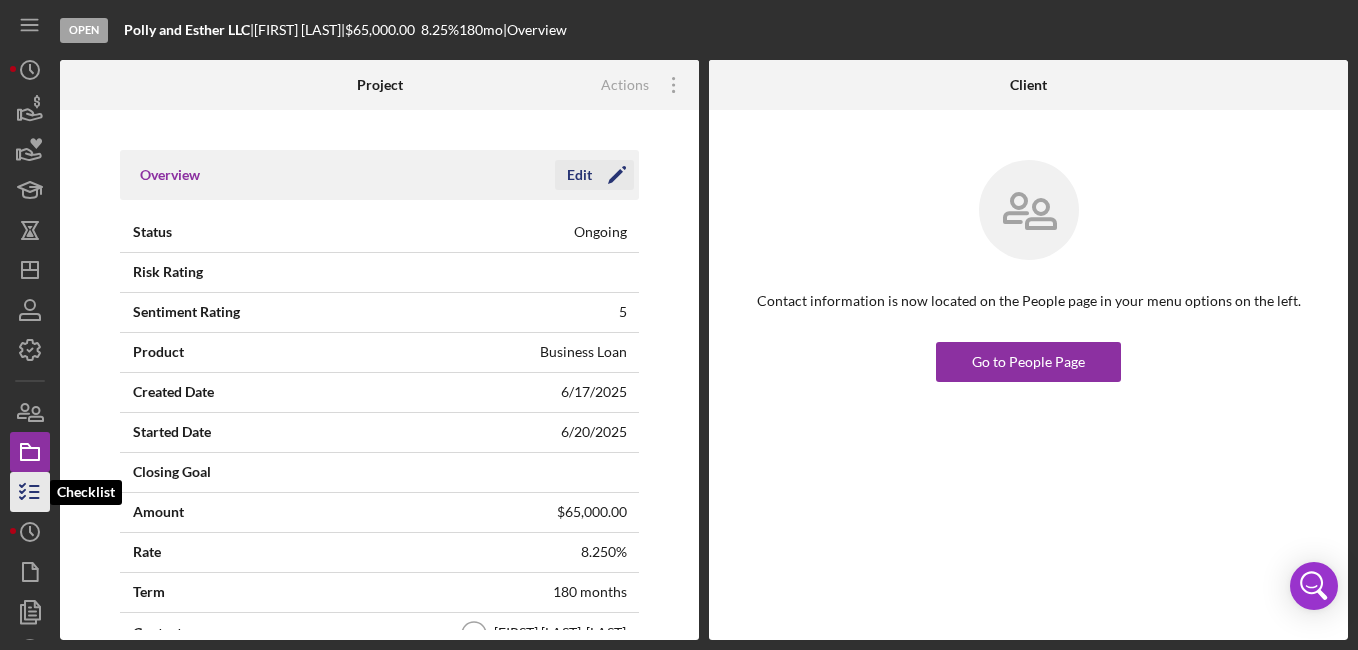 click 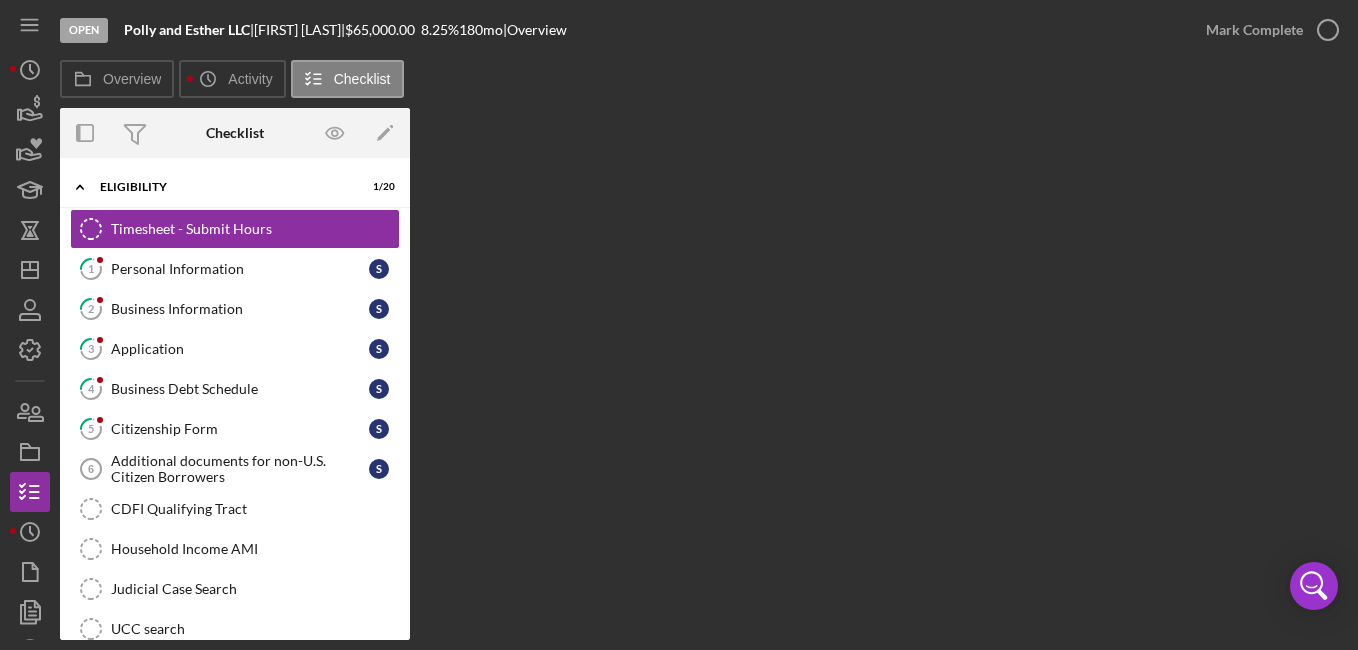 drag, startPoint x: 403, startPoint y: 375, endPoint x: 396, endPoint y: 465, distance: 90.27181 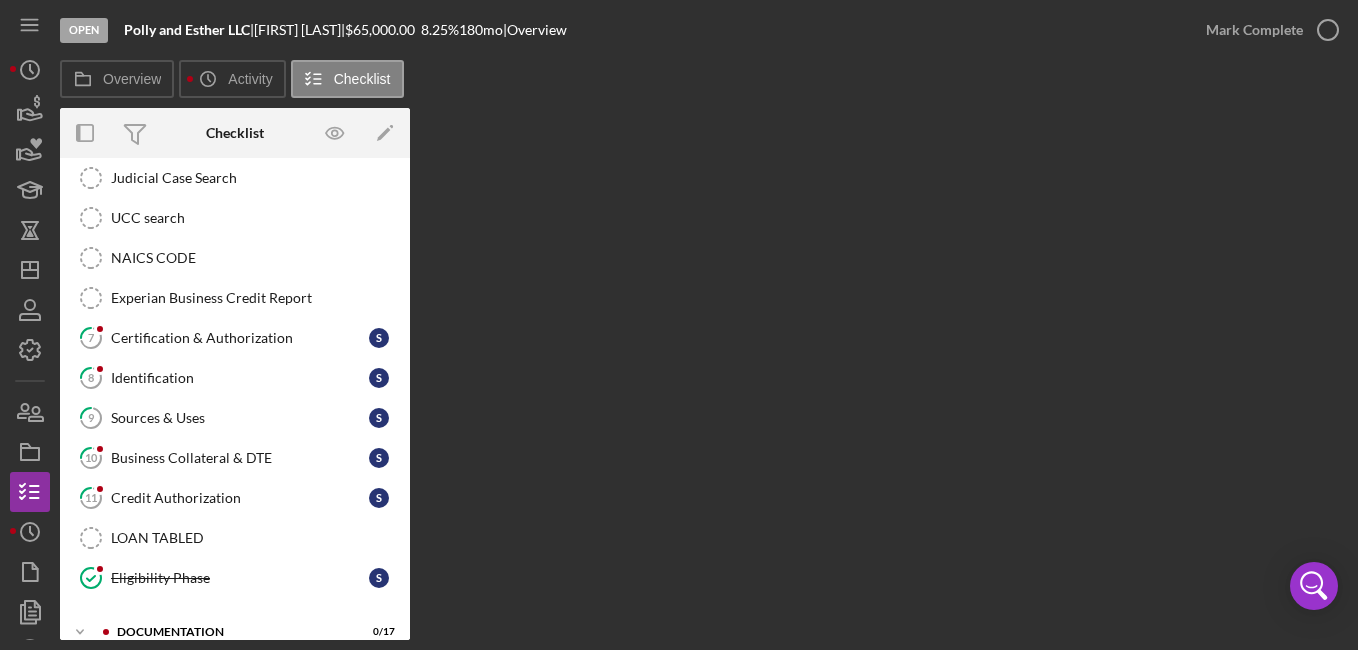 scroll, scrollTop: 479, scrollLeft: 0, axis: vertical 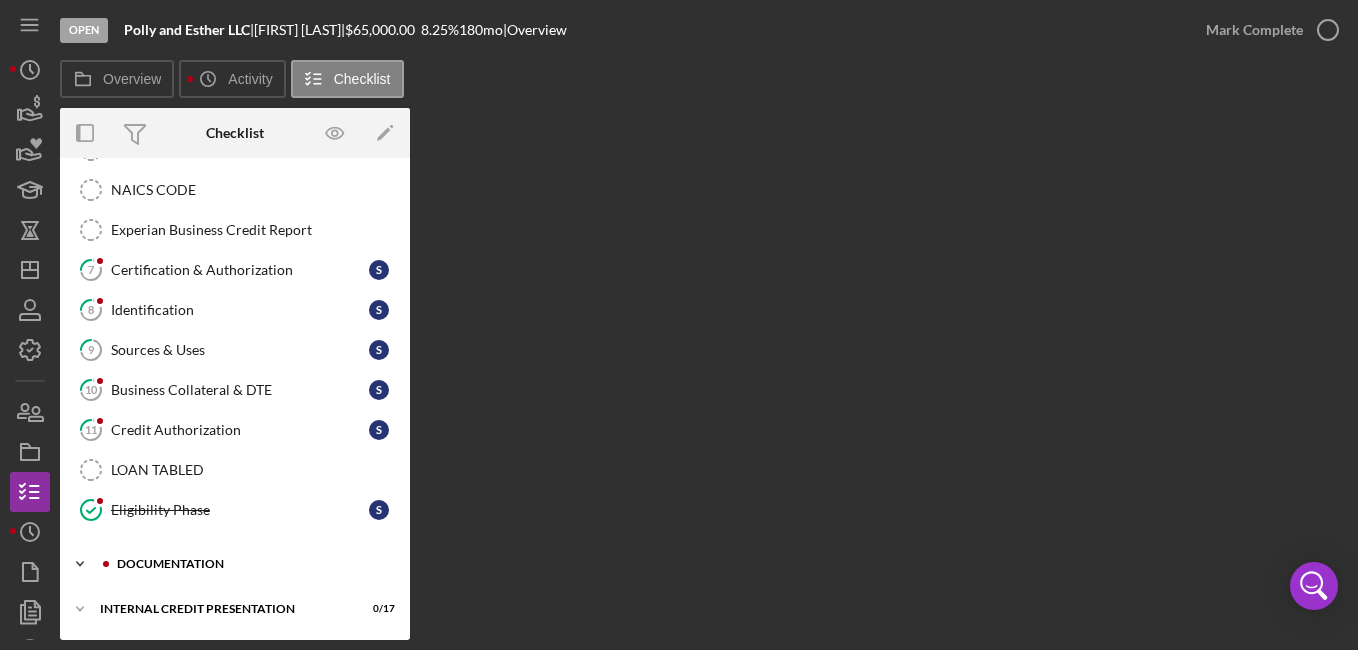 drag, startPoint x: 402, startPoint y: 444, endPoint x: 394, endPoint y: 563, distance: 119.26861 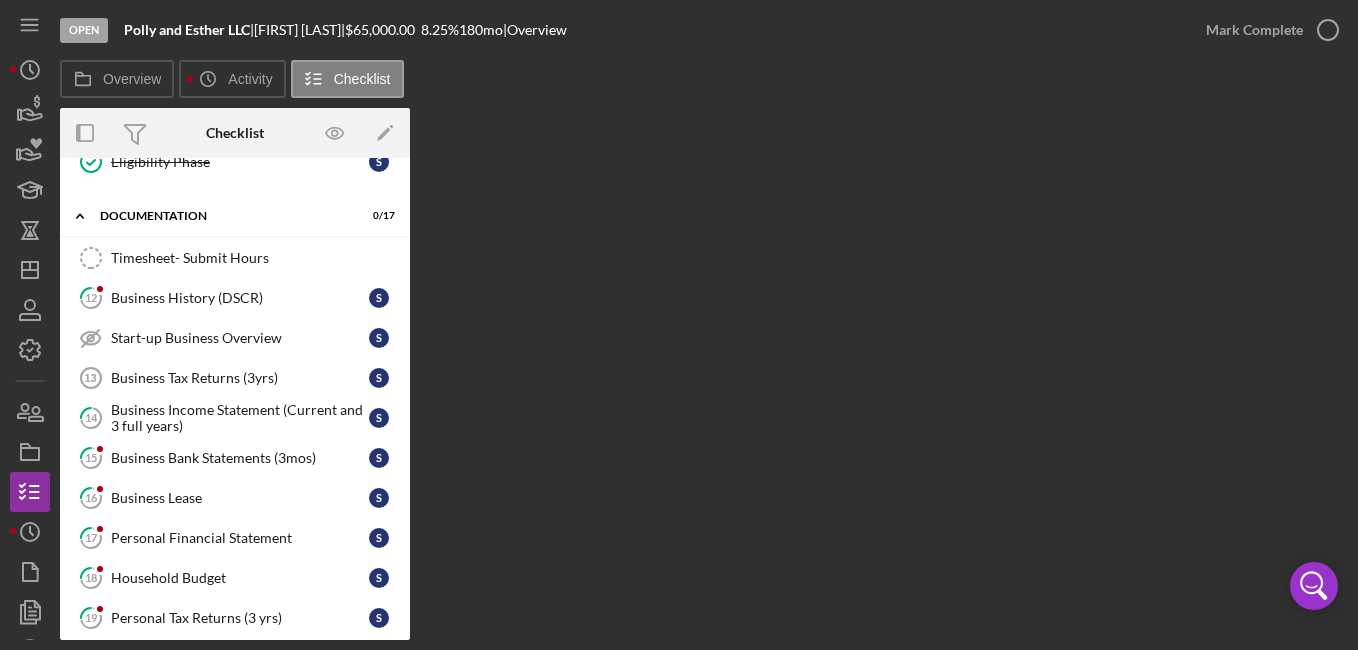 scroll, scrollTop: 850, scrollLeft: 0, axis: vertical 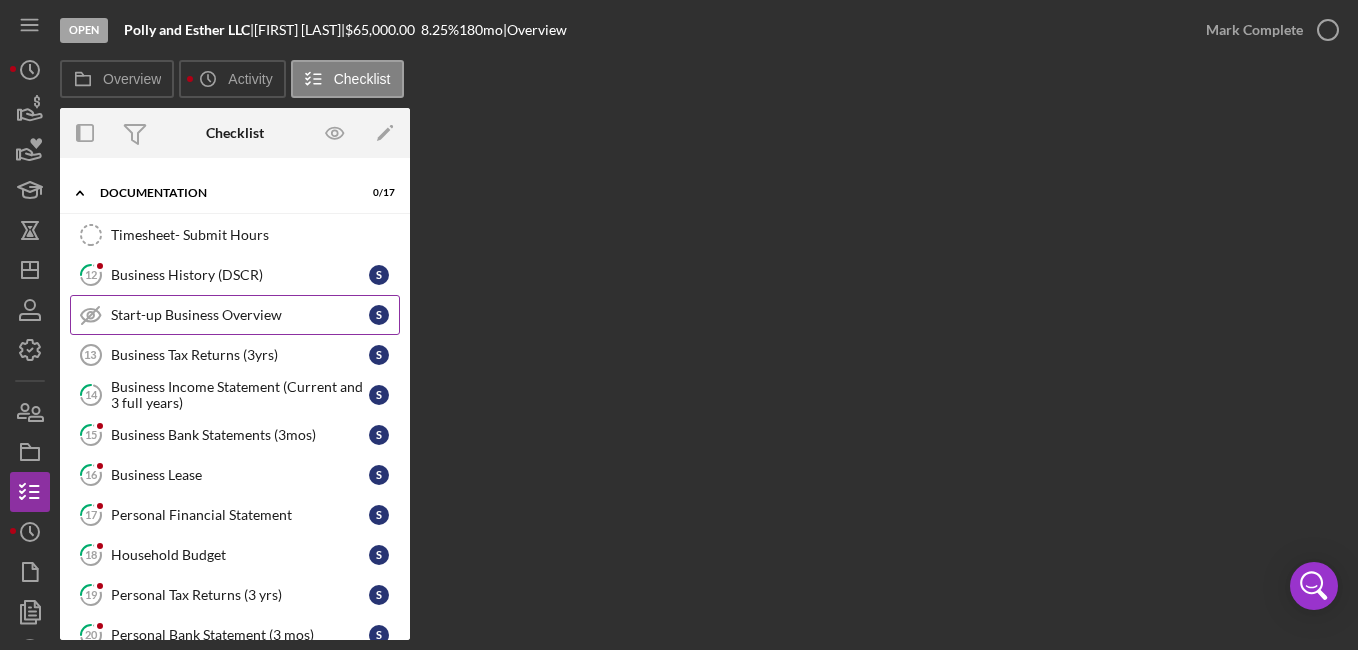 click on "Start-up Business Overview" at bounding box center [240, 315] 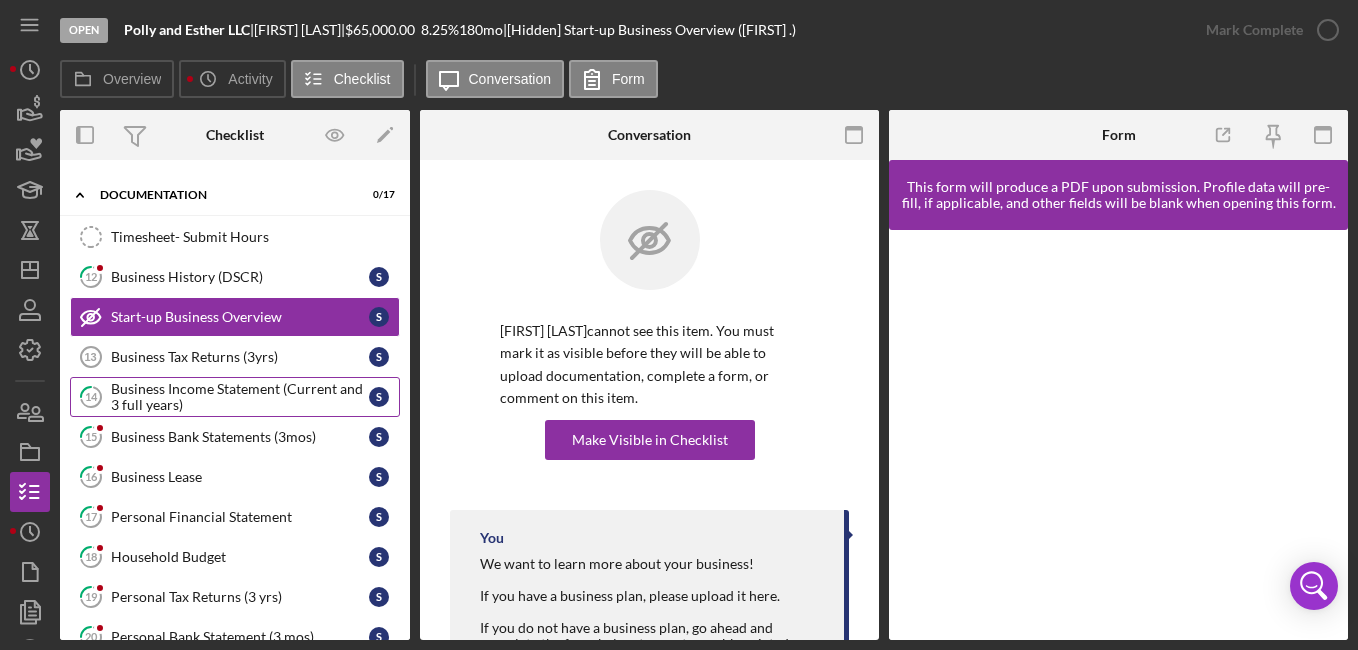 click on "Business Income Statement (Current and 3 full years)" at bounding box center (240, 397) 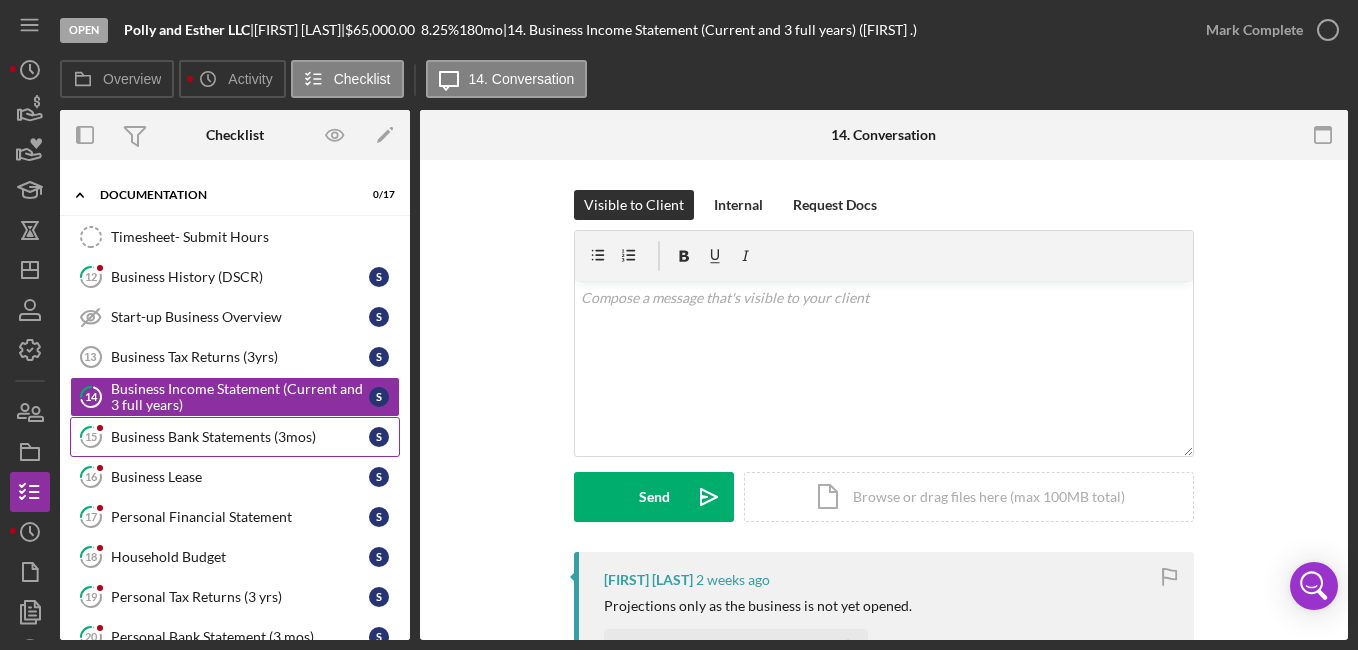 click on "Business Bank Statements (3mos)" at bounding box center [240, 437] 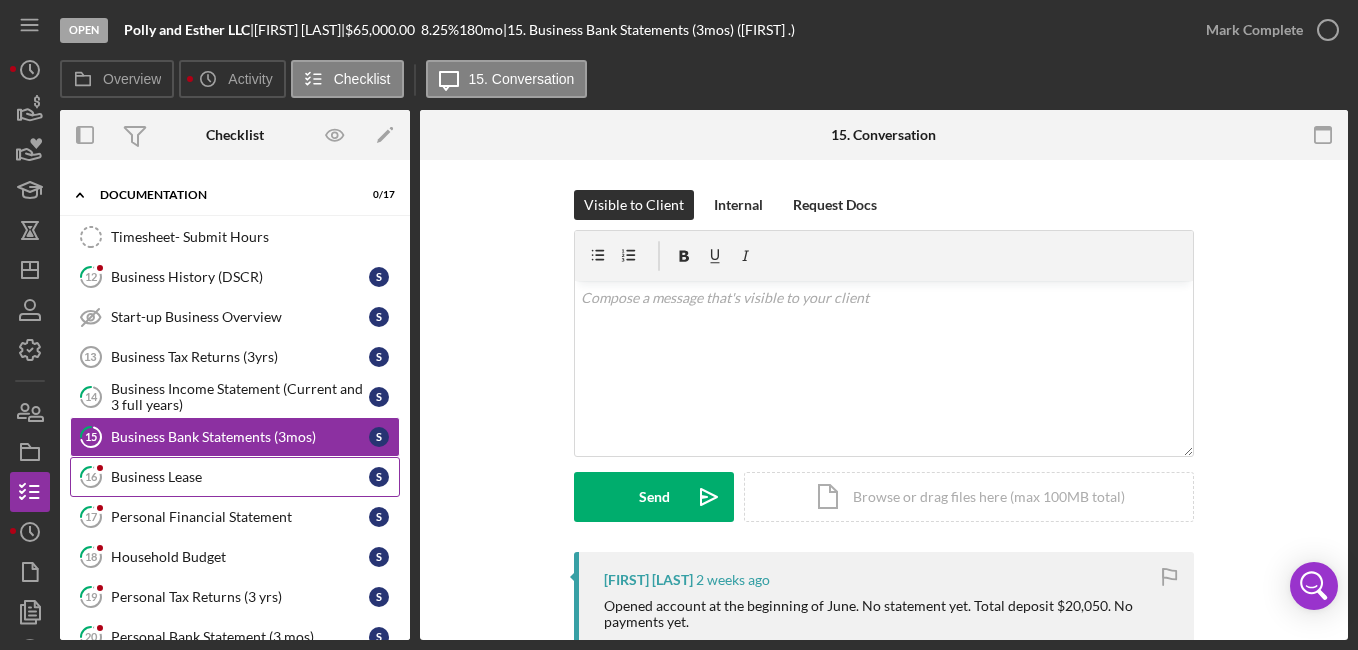 click on "Business Lease" at bounding box center (240, 477) 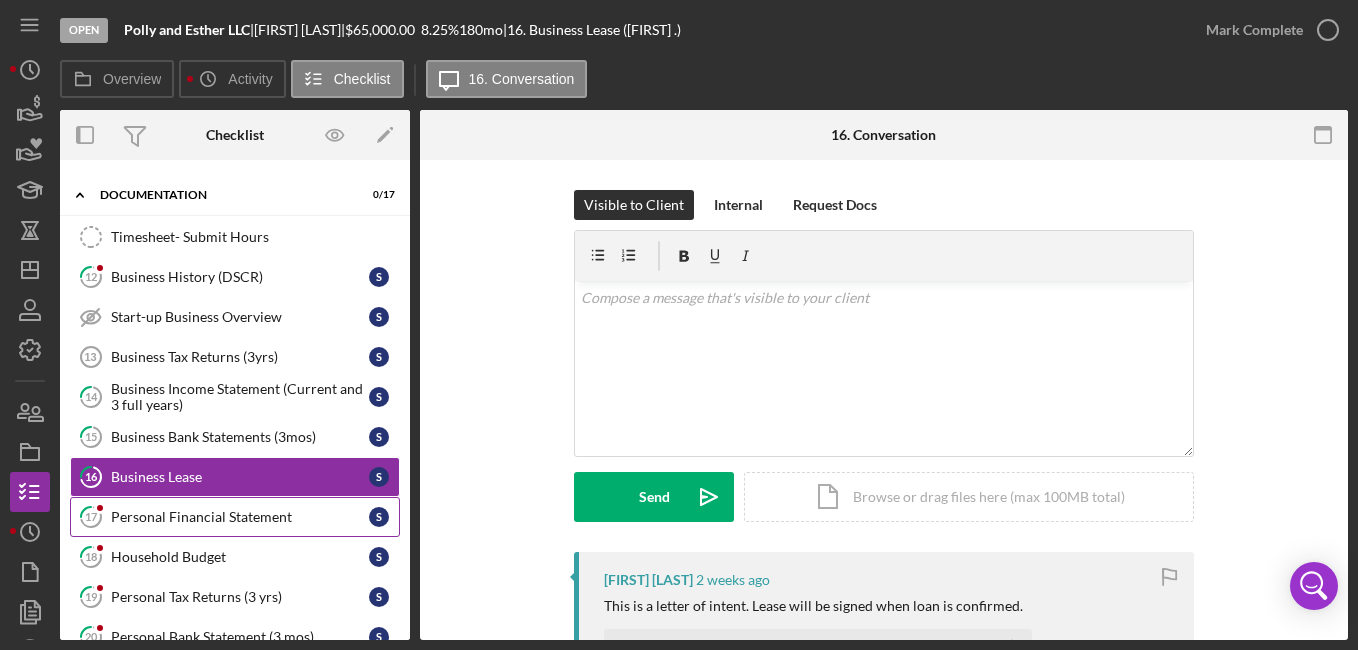 click on "Personal Financial Statement" at bounding box center (240, 517) 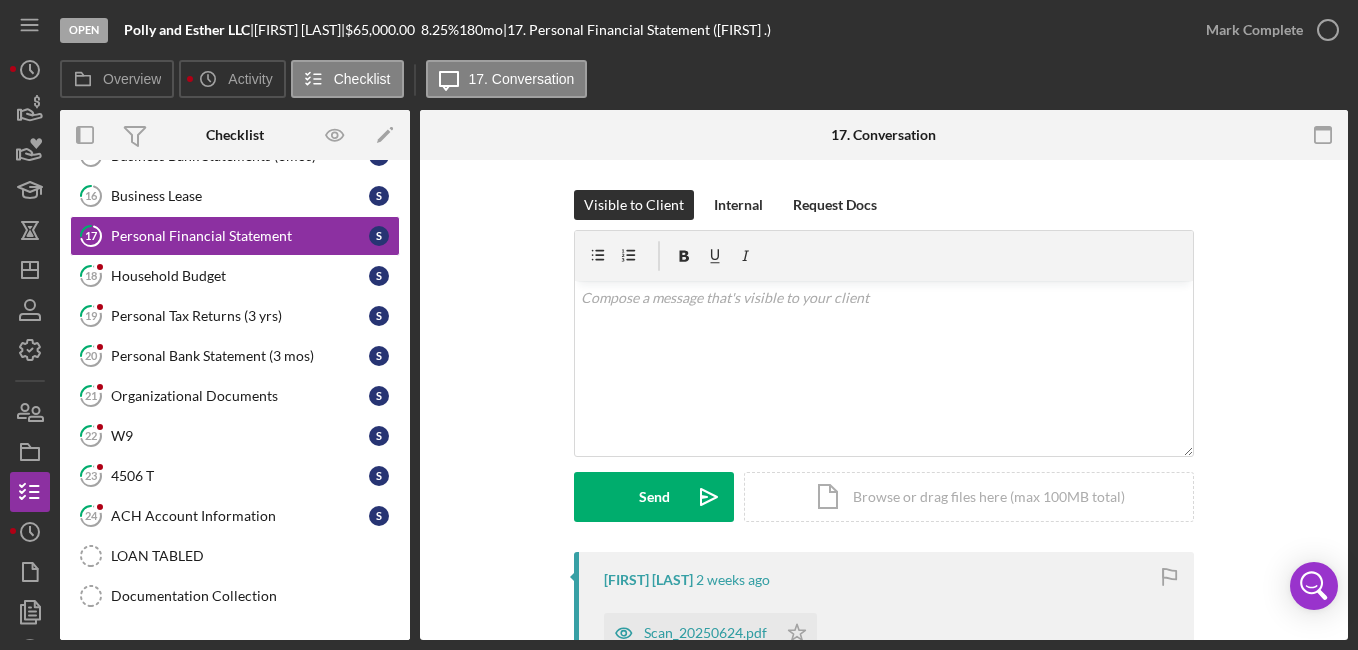 scroll, scrollTop: 1172, scrollLeft: 0, axis: vertical 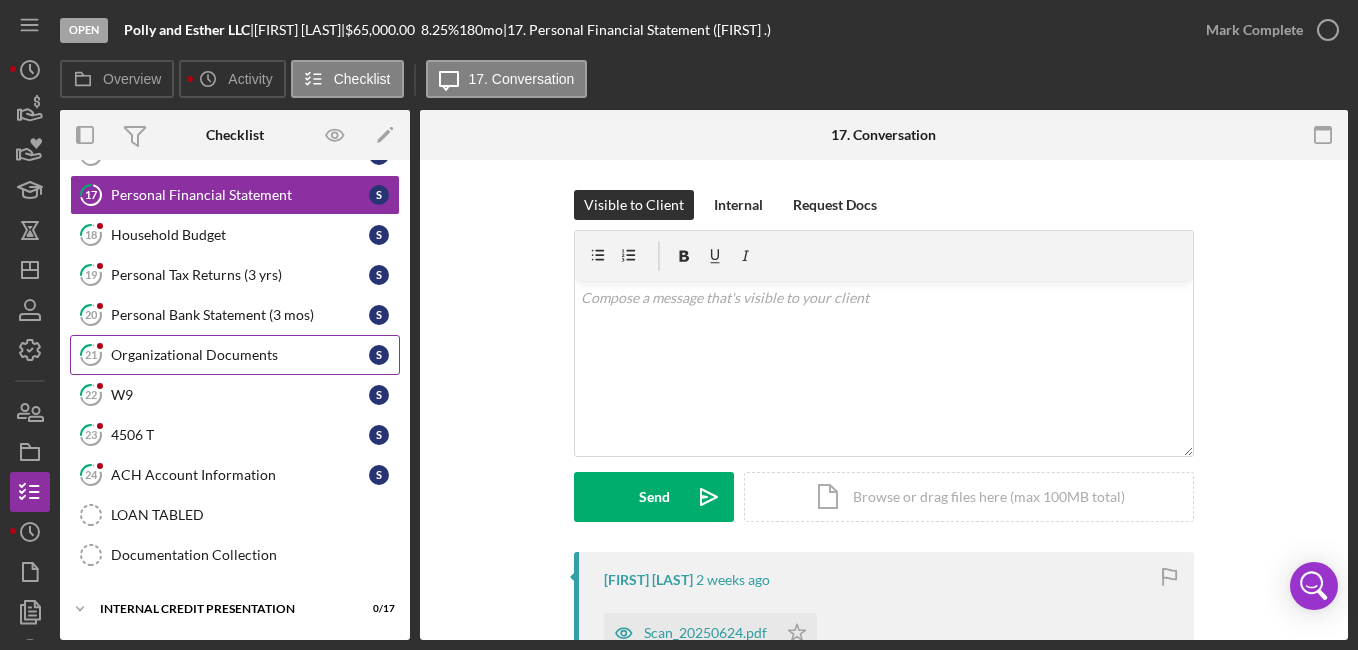 click on "Organizational Documents" at bounding box center [240, 355] 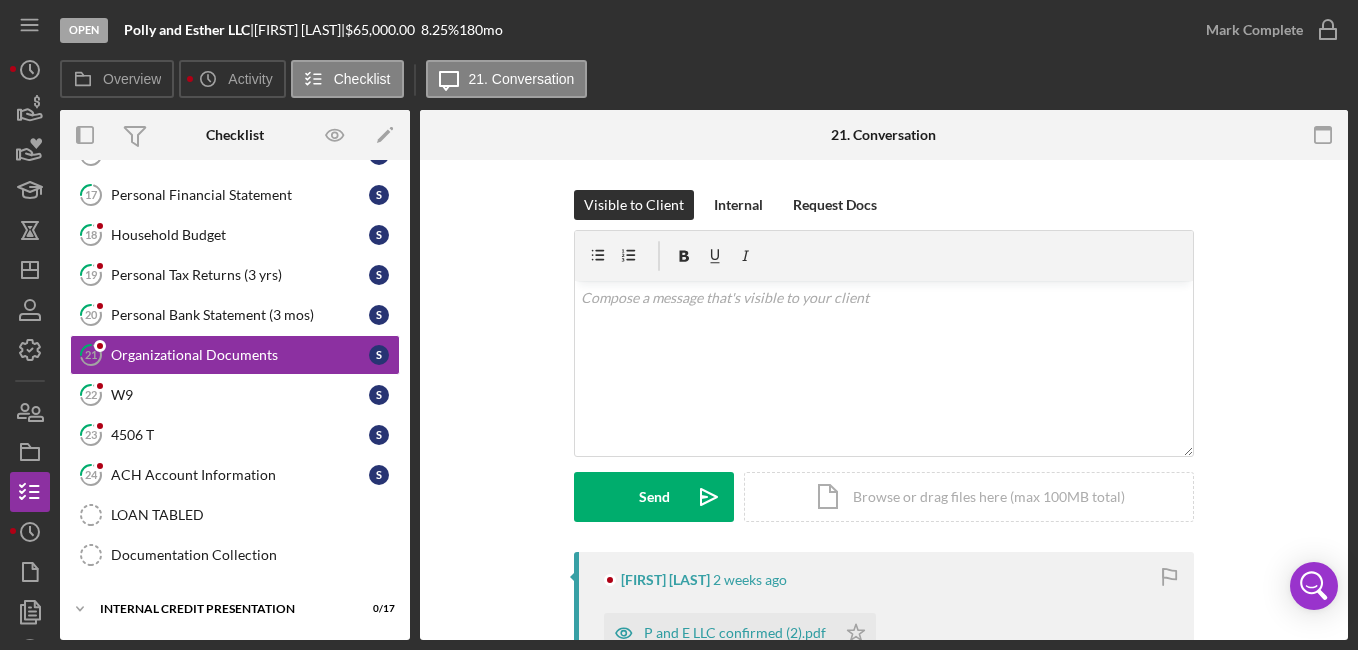 scroll, scrollTop: 1172, scrollLeft: 0, axis: vertical 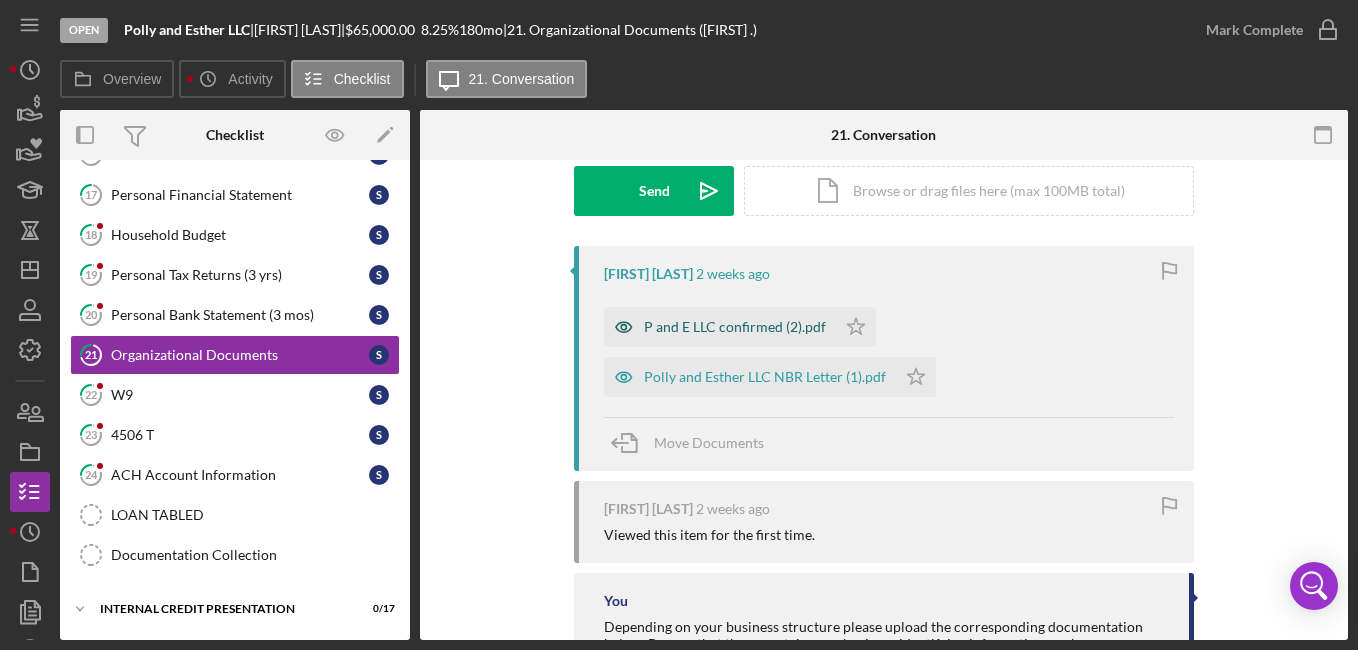 click on "P and E LLC confirmed (2).pdf" at bounding box center (735, 327) 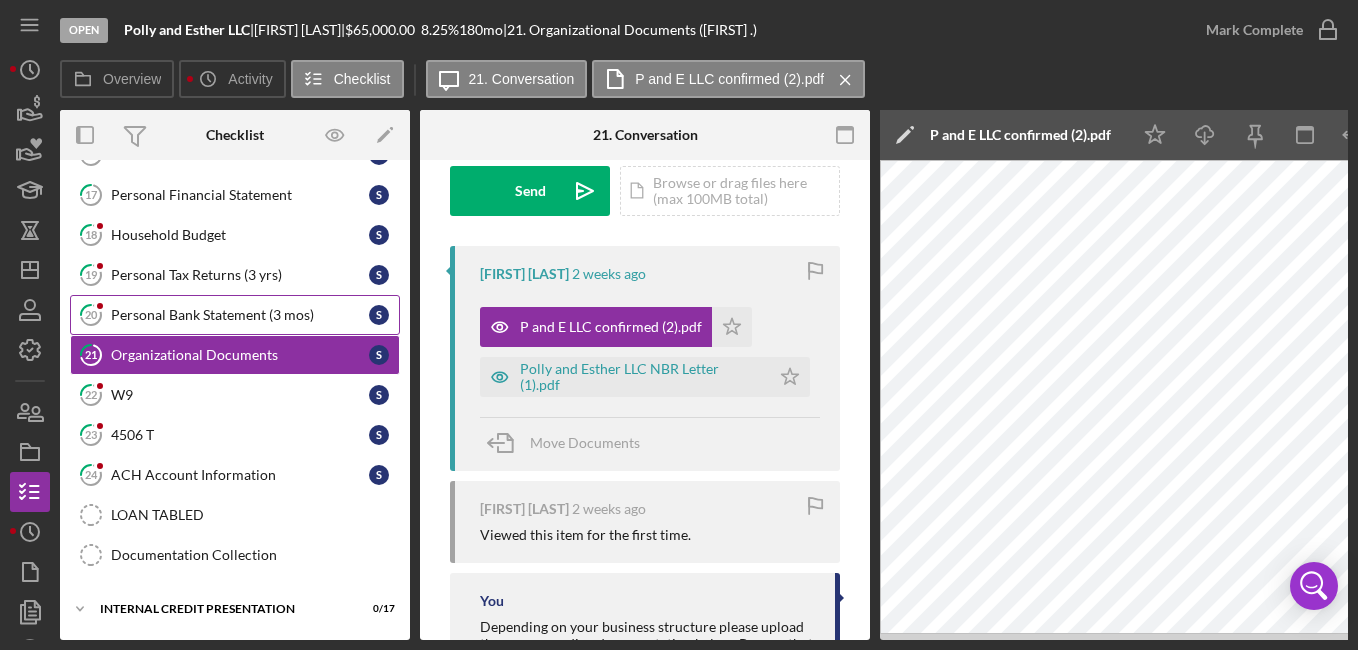 click on "Personal Bank Statement (3 mos)" at bounding box center (240, 315) 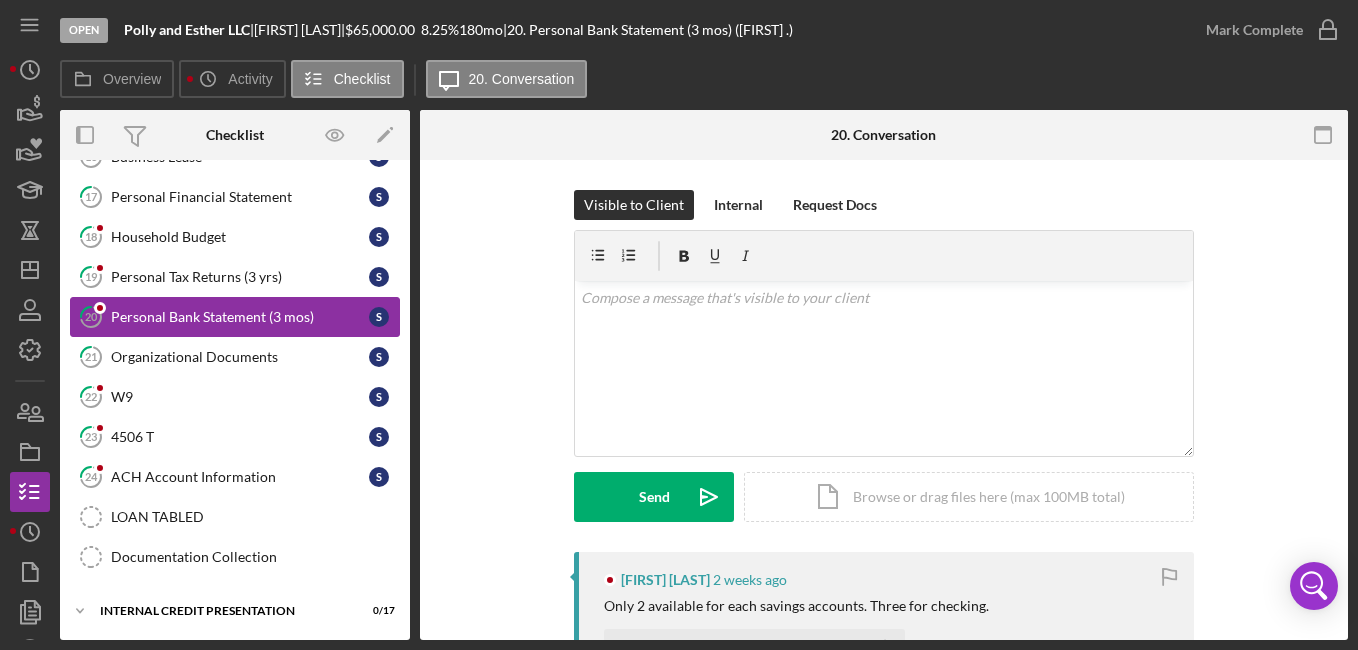 scroll, scrollTop: 1172, scrollLeft: 0, axis: vertical 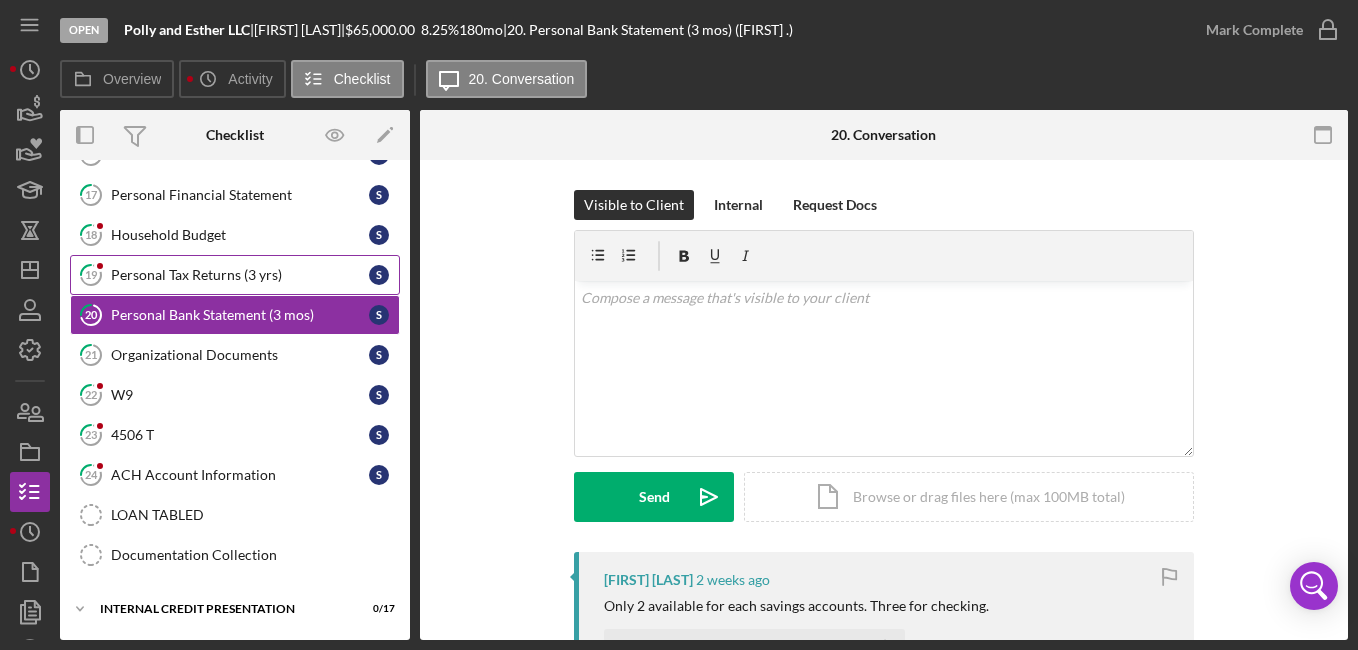 click on "Personal Tax Returns (3 yrs)" at bounding box center [240, 275] 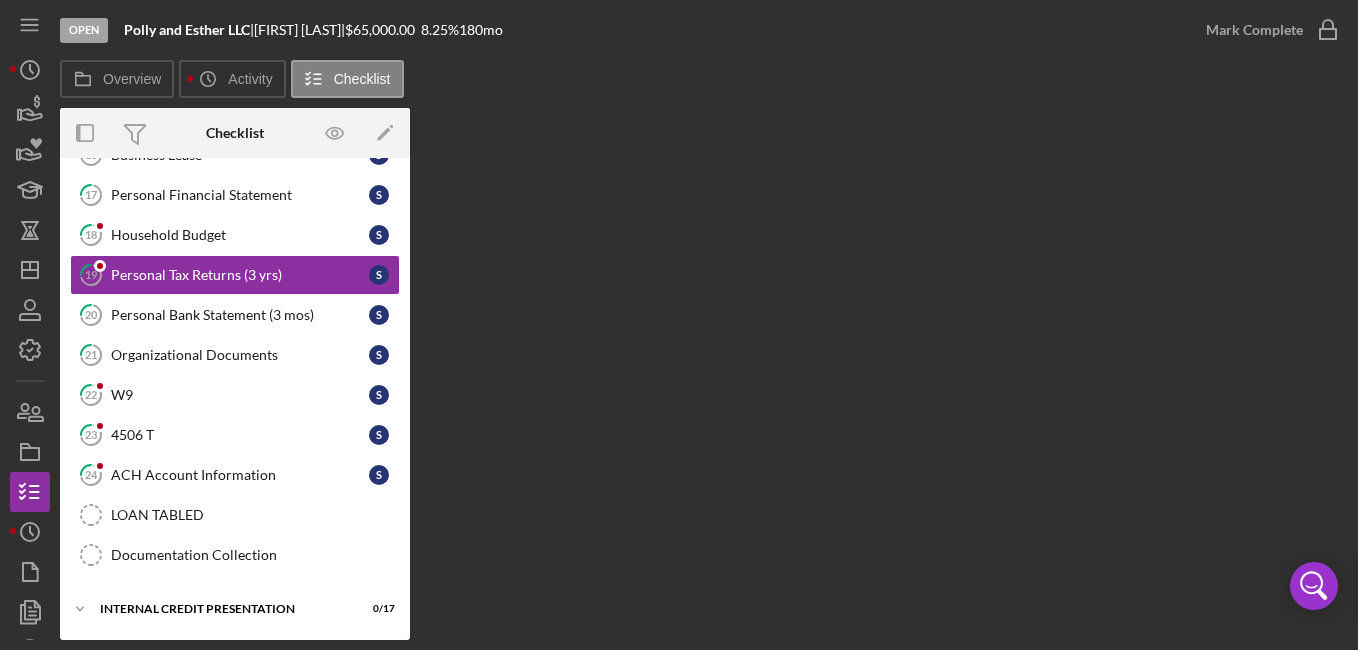 scroll, scrollTop: 1172, scrollLeft: 0, axis: vertical 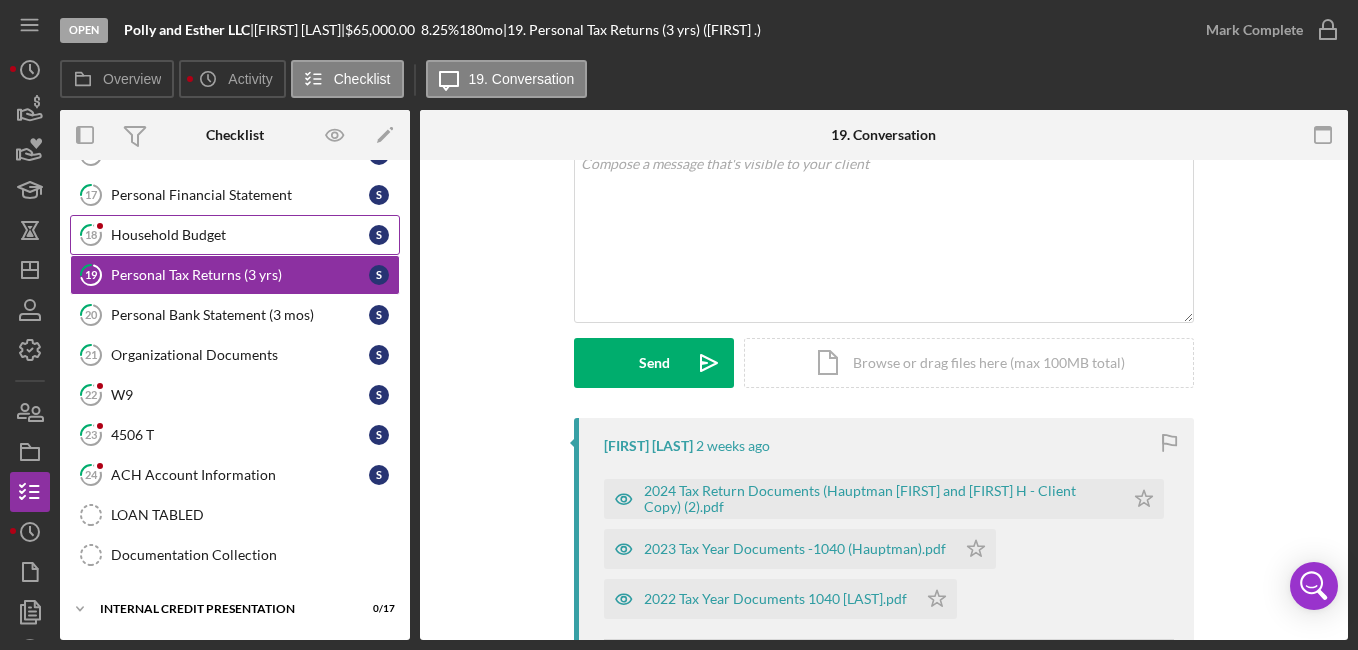 click on "Household Budget" at bounding box center [240, 235] 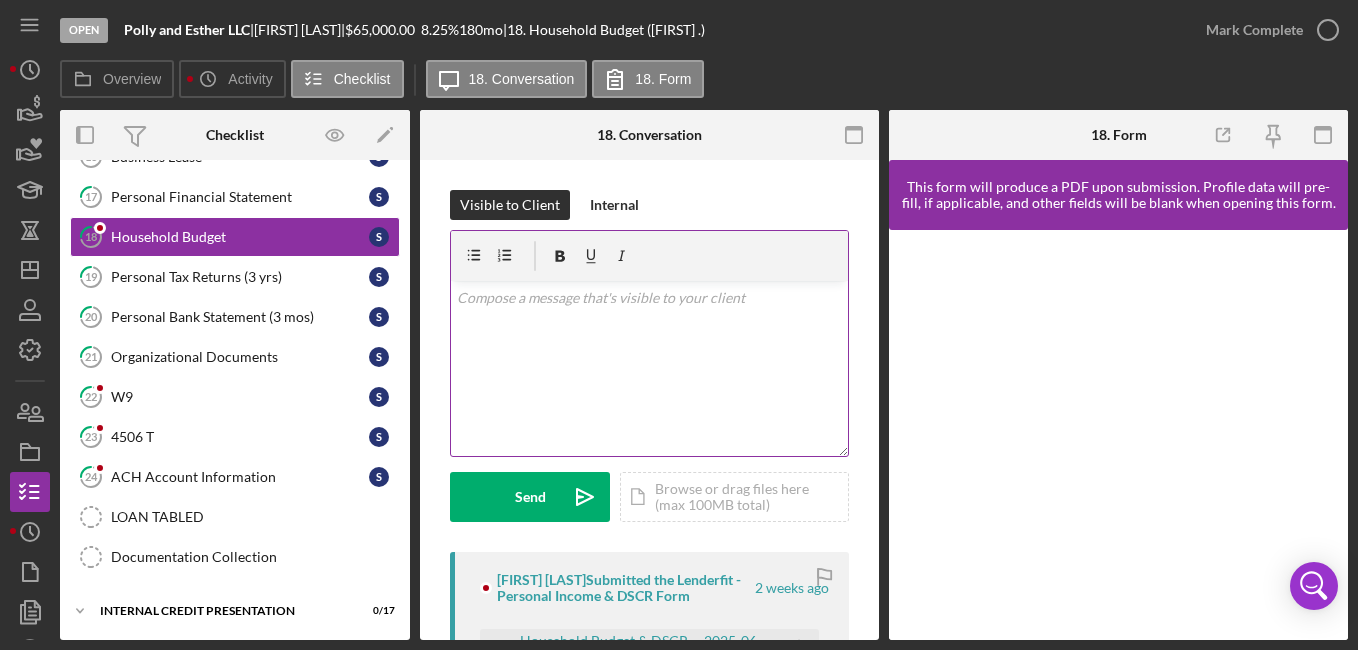 scroll, scrollTop: 1172, scrollLeft: 0, axis: vertical 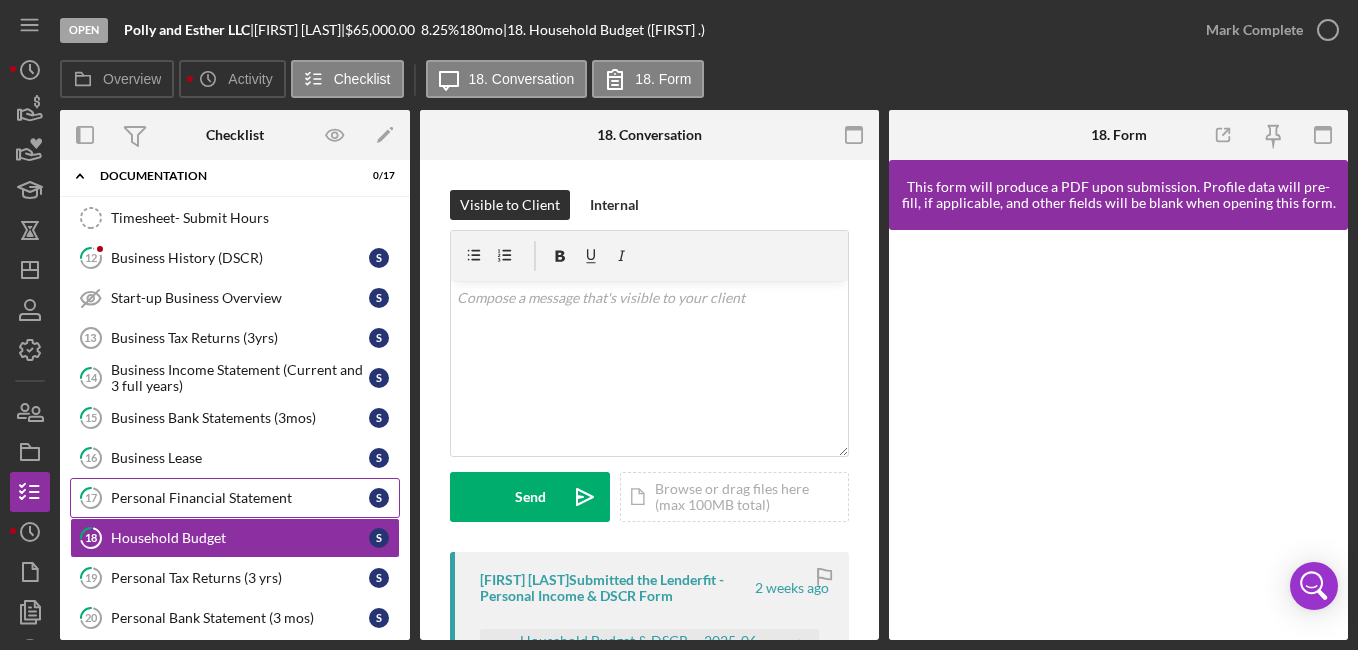 click on "Personal Financial Statement" at bounding box center [240, 498] 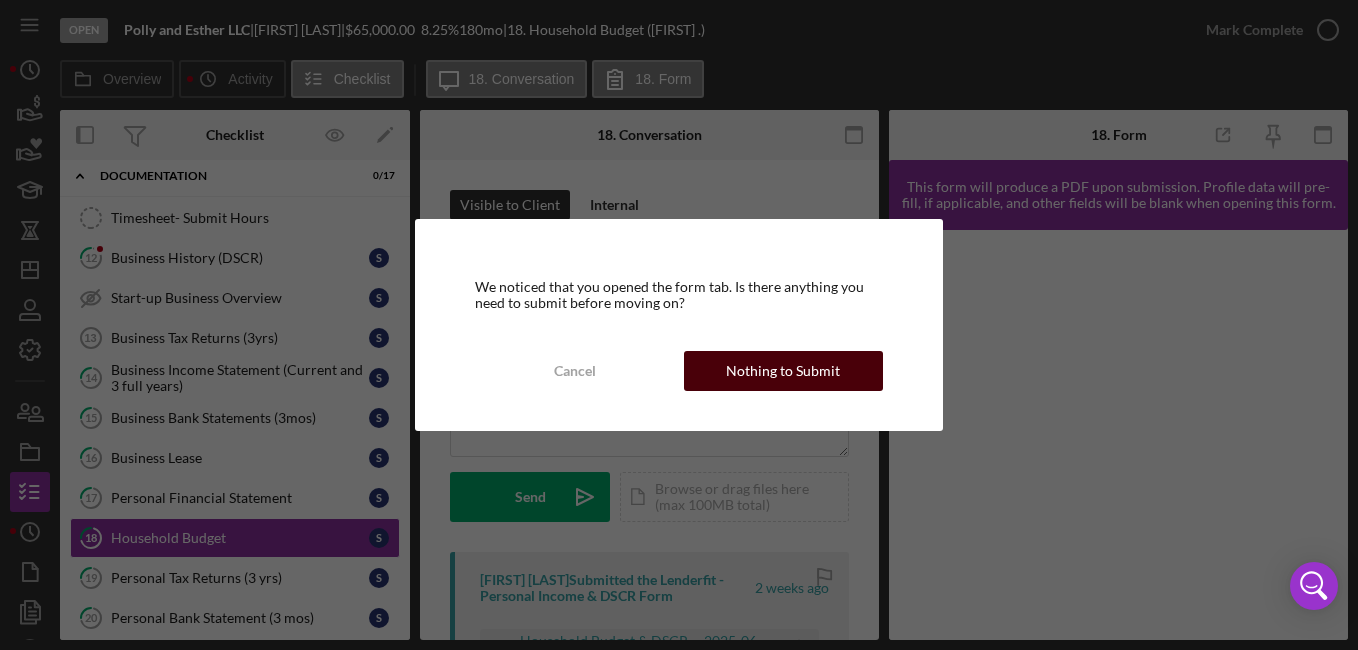 click on "Nothing to Submit" at bounding box center [783, 371] 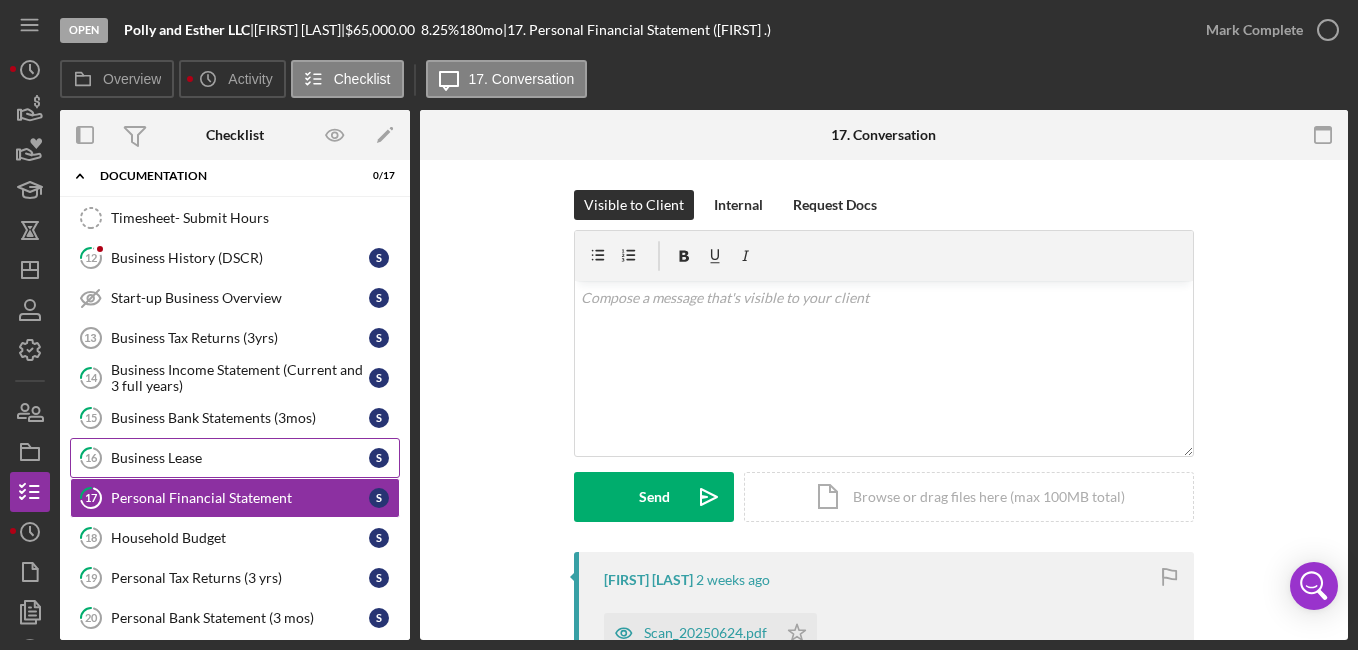 click on "Business Lease" at bounding box center (240, 458) 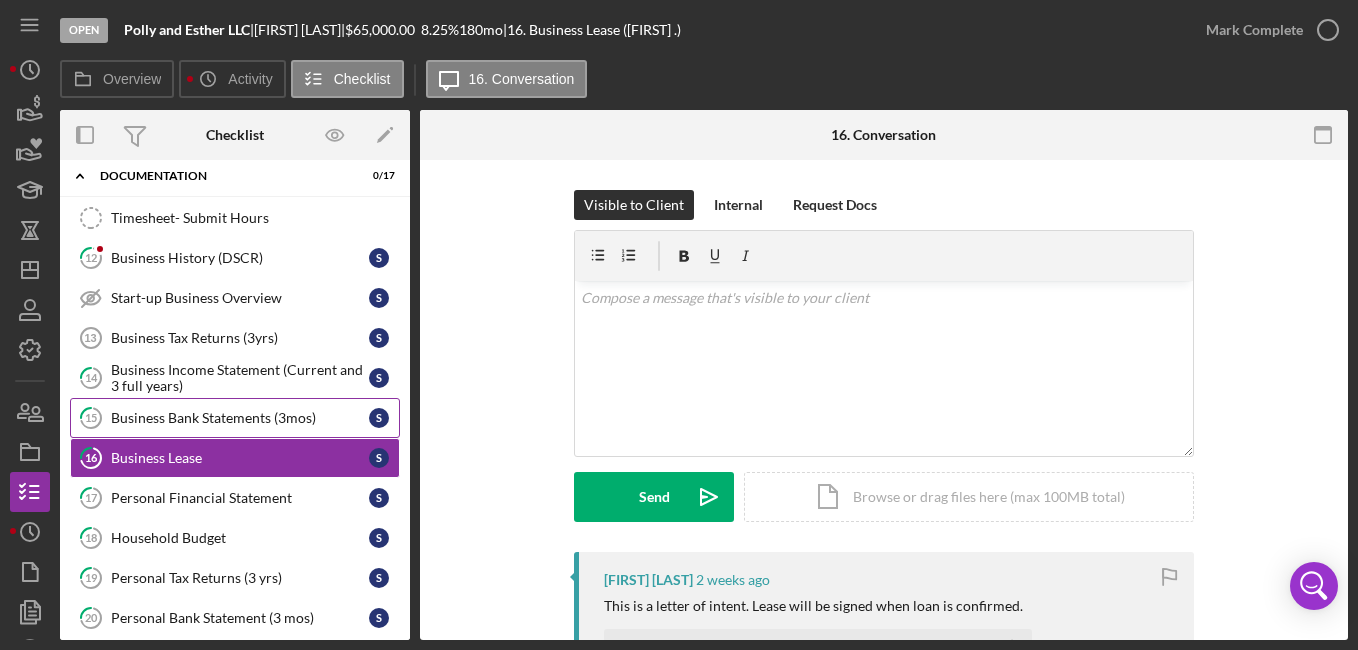 click on "Business Bank Statements (3mos)" at bounding box center (240, 418) 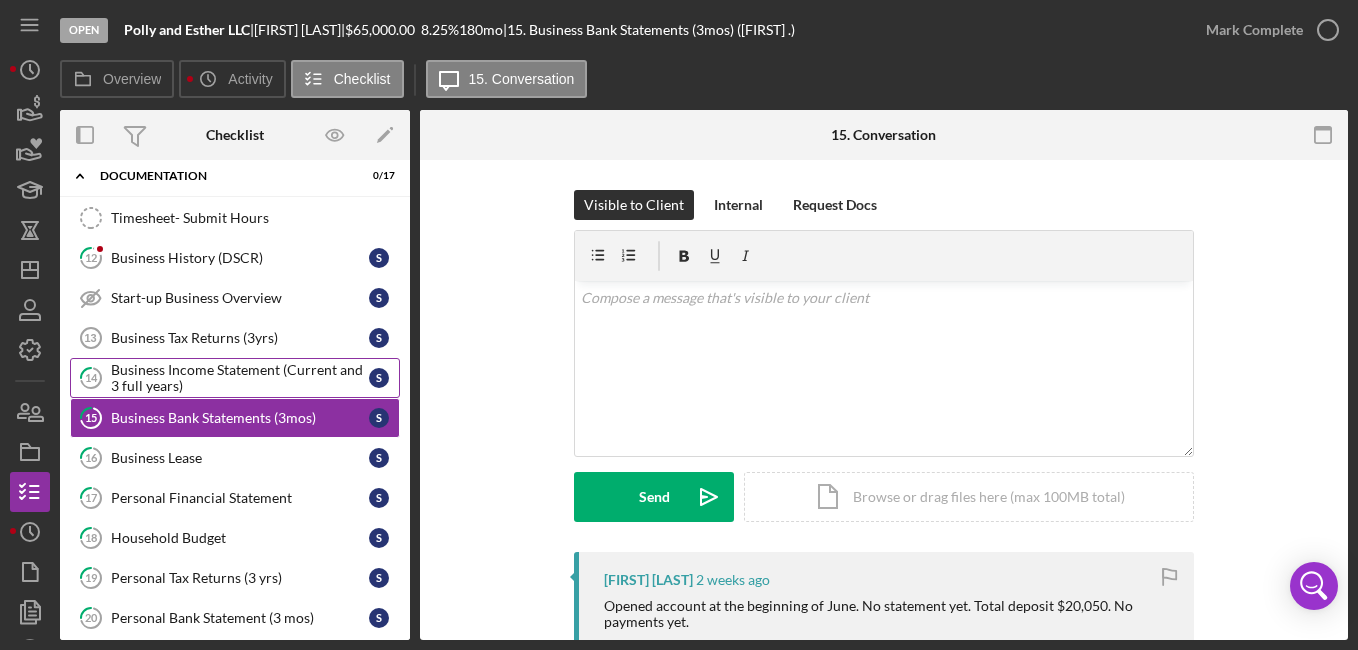 click on "Business Income Statement (Current and 3 full years)" at bounding box center [240, 378] 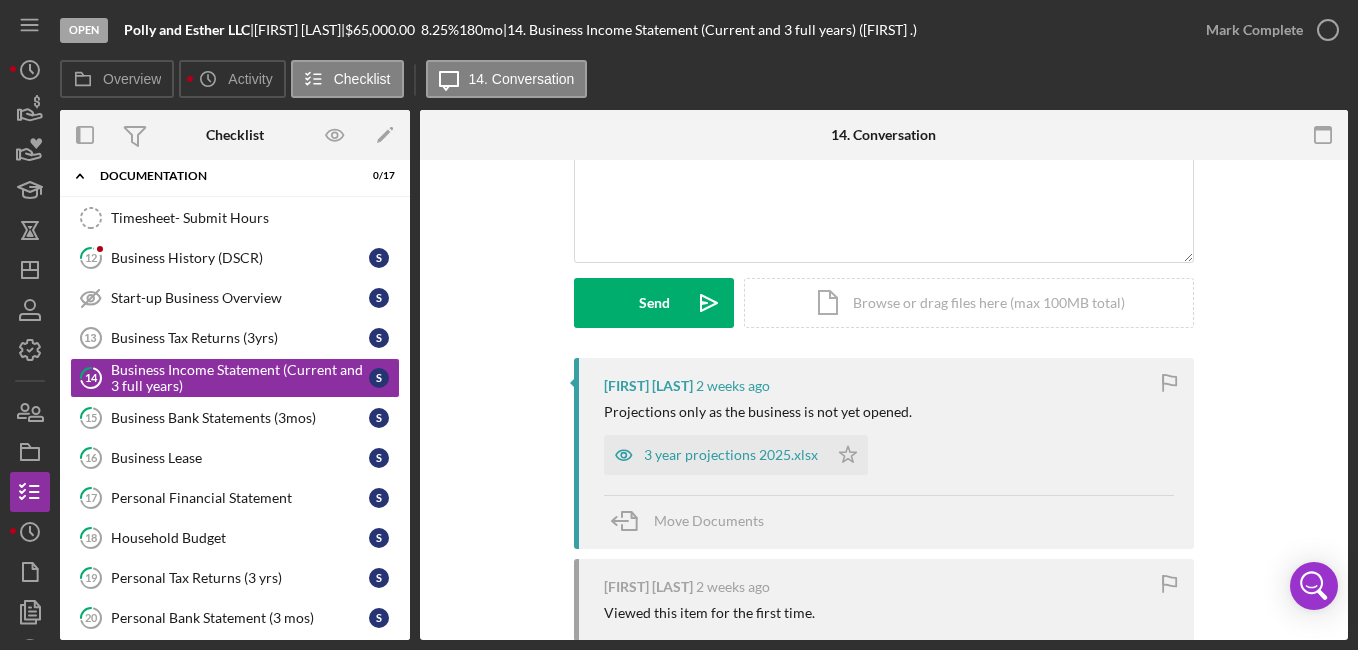 scroll, scrollTop: 221, scrollLeft: 0, axis: vertical 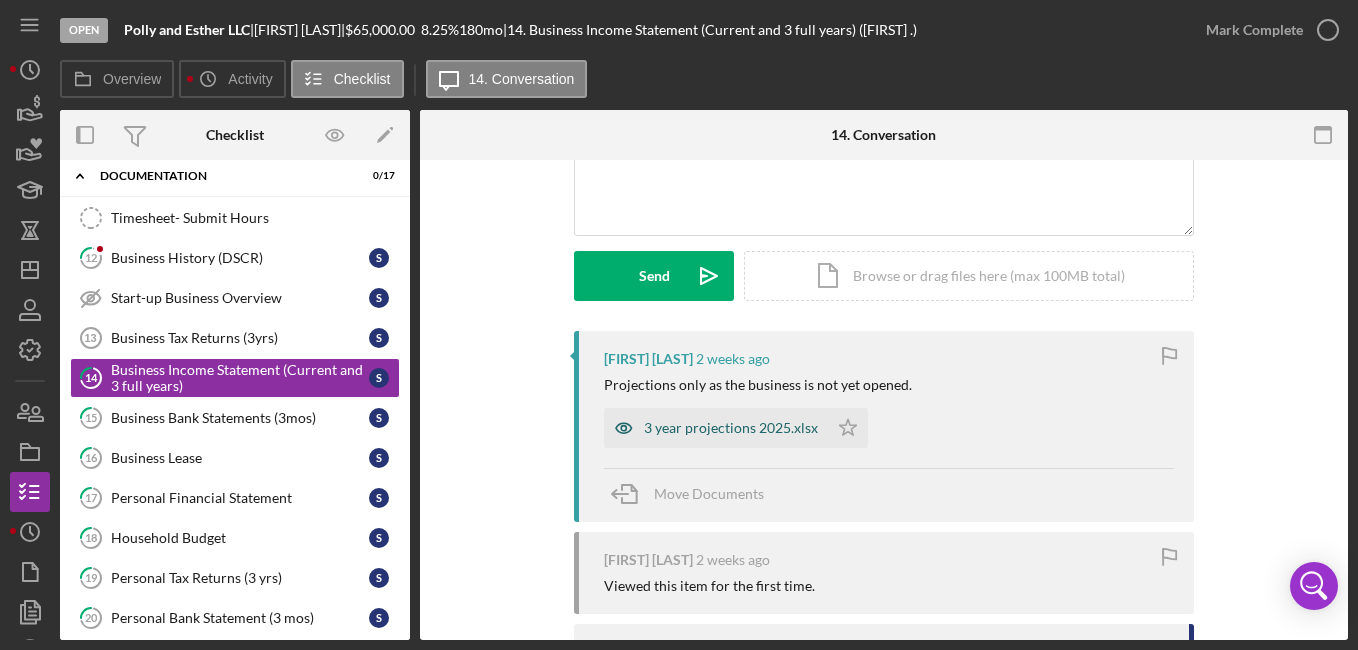 click on "3 year projections 2025.xlsx" at bounding box center (731, 428) 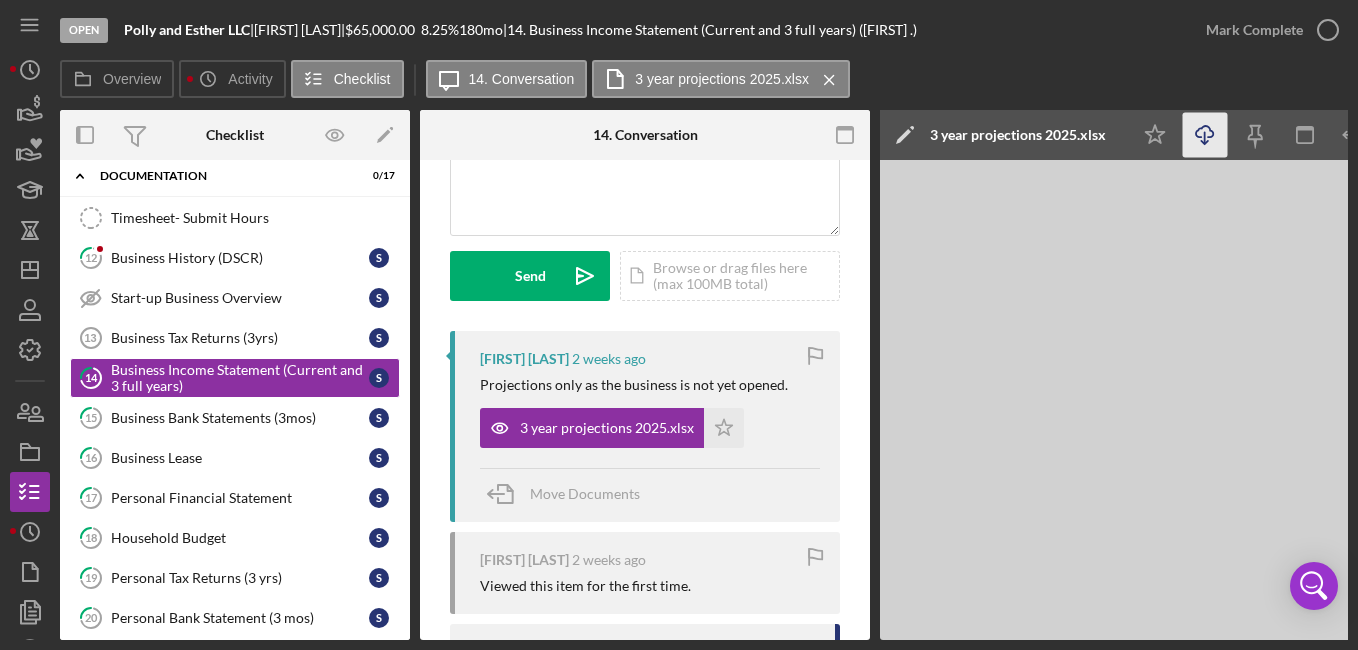 click on "Icon/Download" 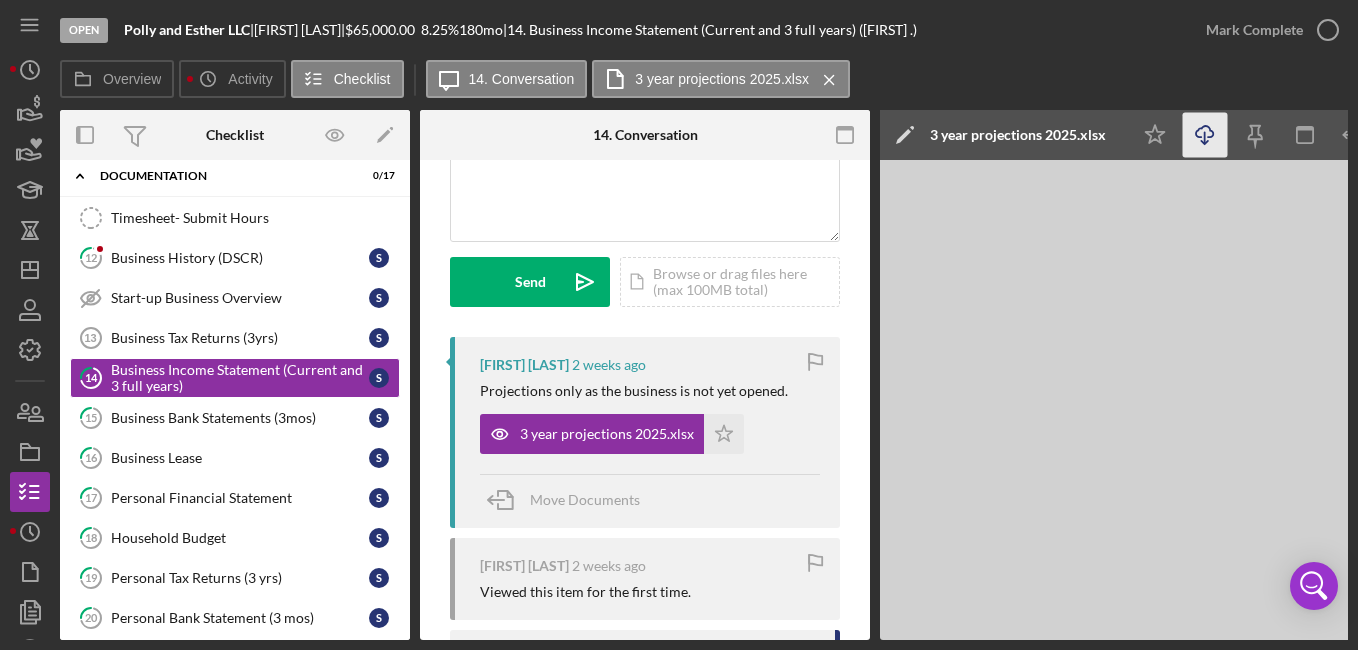 scroll, scrollTop: 212, scrollLeft: 0, axis: vertical 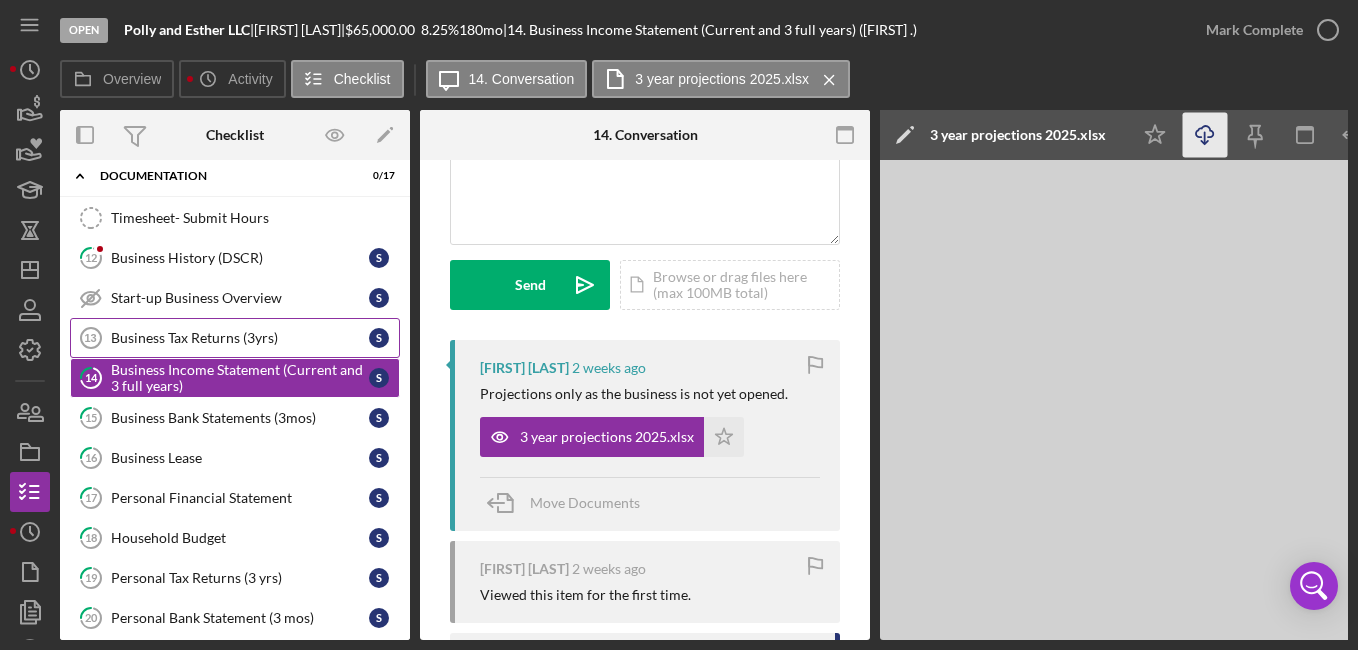 click on "Business Tax Returns (3yrs) 13 Business Tax Returns (3yrs) S" at bounding box center [235, 338] 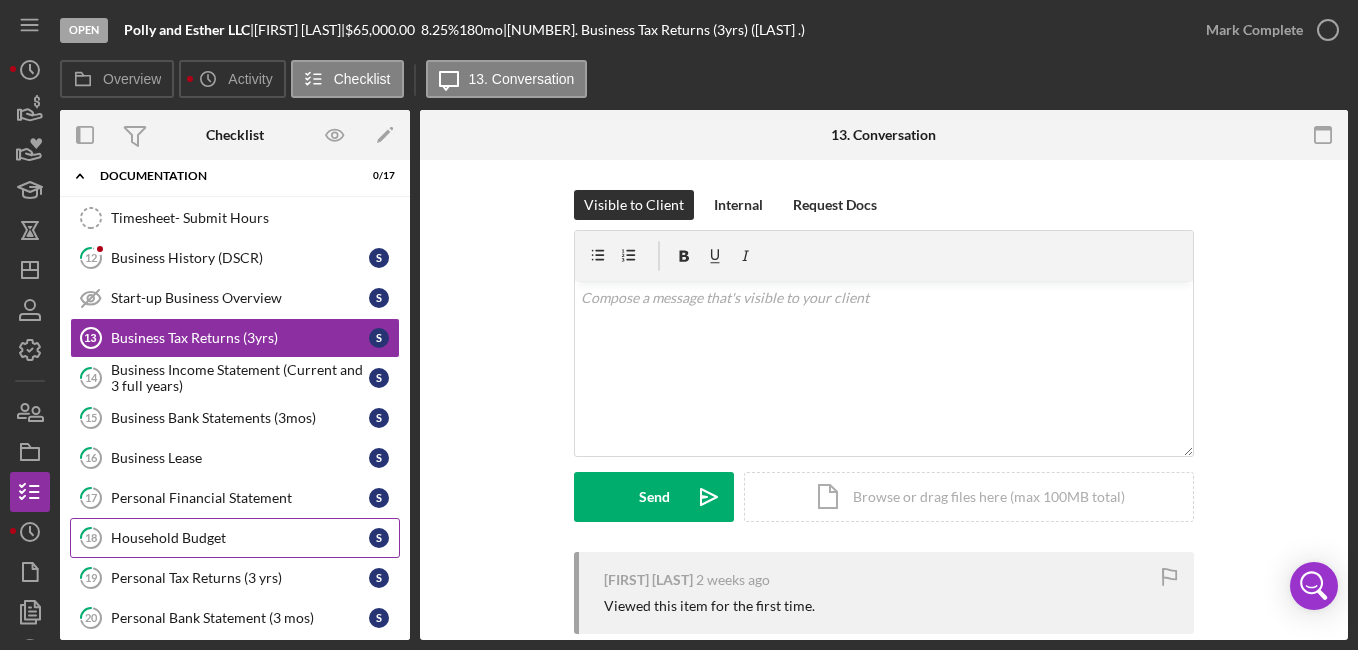 click on "18 Household Budget  S" at bounding box center [235, 538] 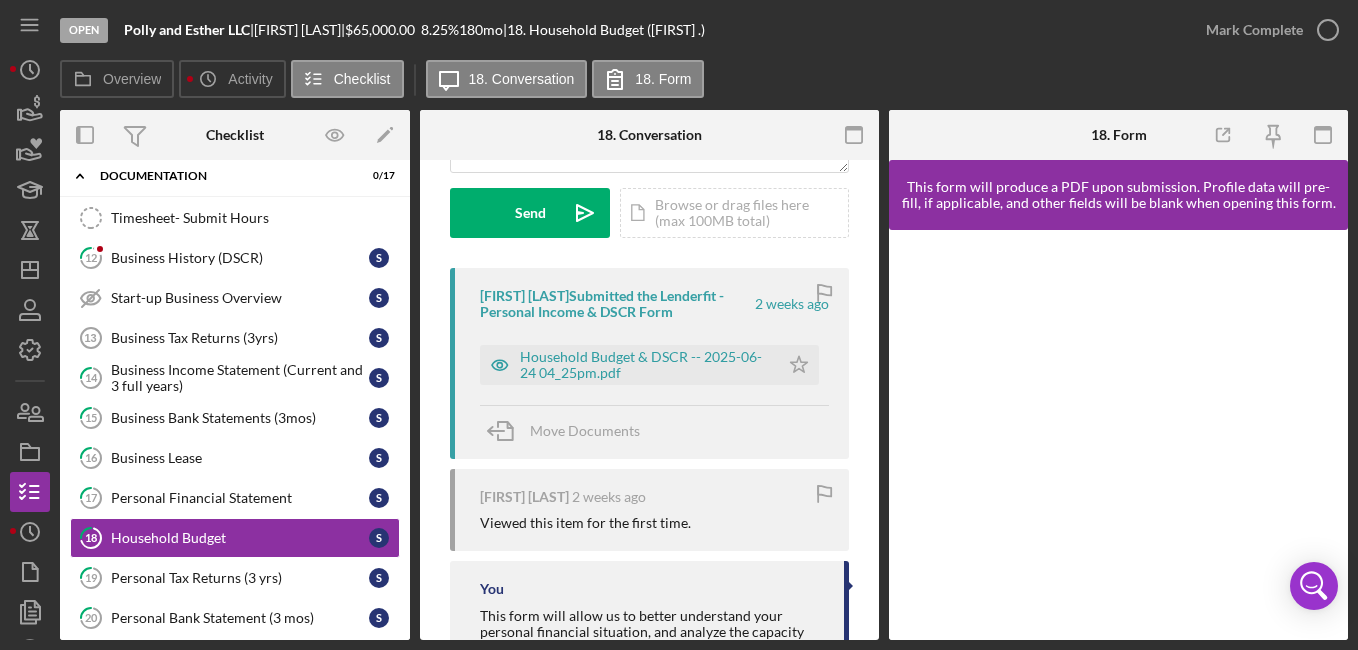 scroll, scrollTop: 309, scrollLeft: 0, axis: vertical 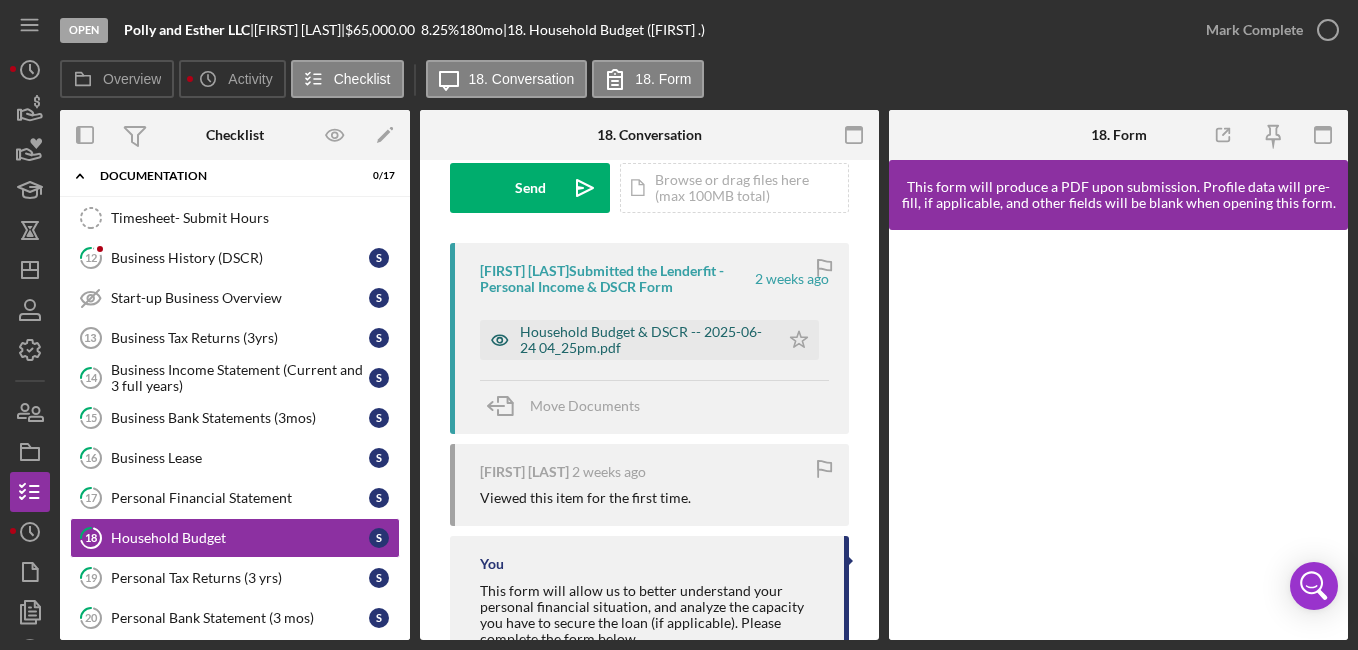 click on "Household Budget & DSCR -- 2025-06-24 04_25pm.pdf" at bounding box center [644, 340] 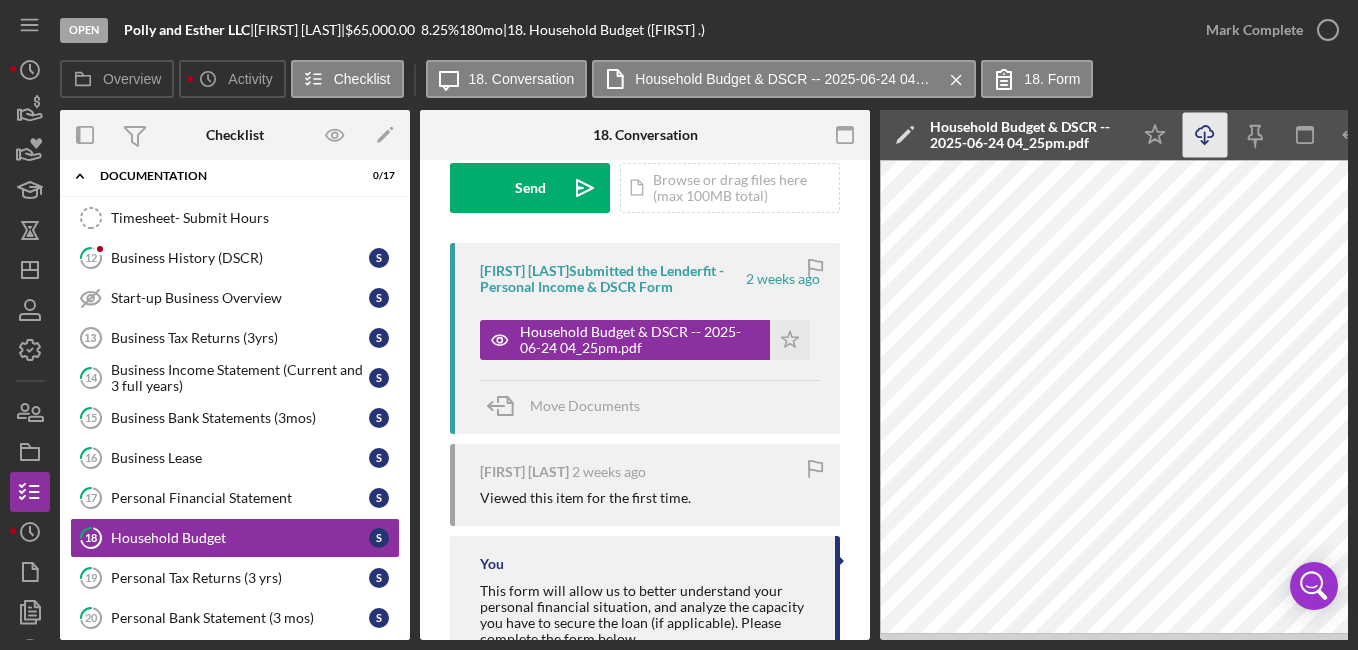 click on "Icon/Download" 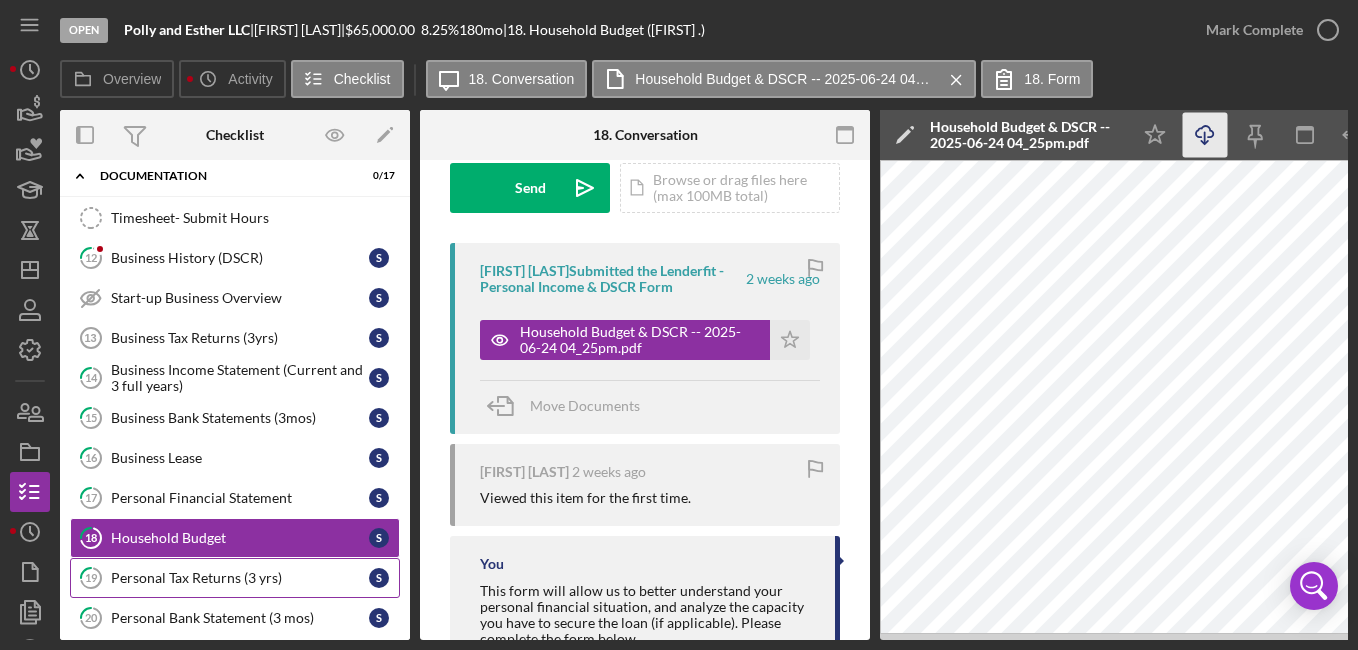 click on "Personal Tax Returns (3 yrs)" at bounding box center [240, 578] 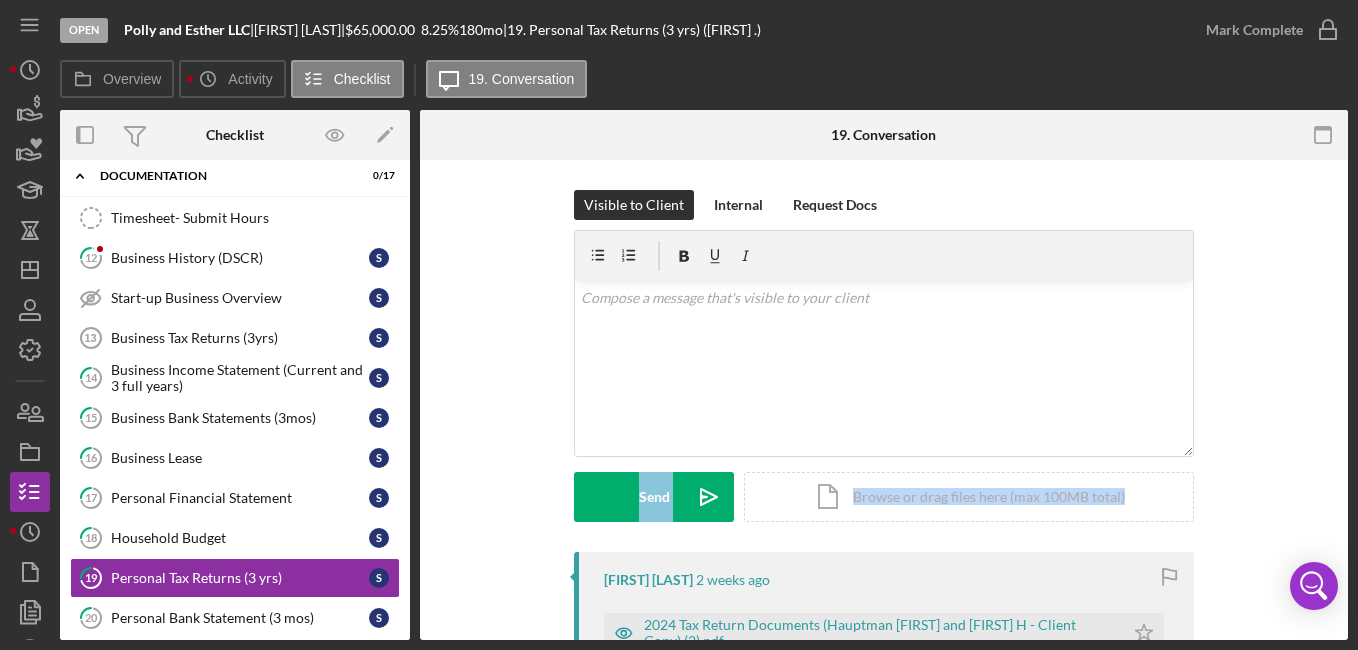 drag, startPoint x: 1341, startPoint y: 389, endPoint x: 1336, endPoint y: 465, distance: 76.1643 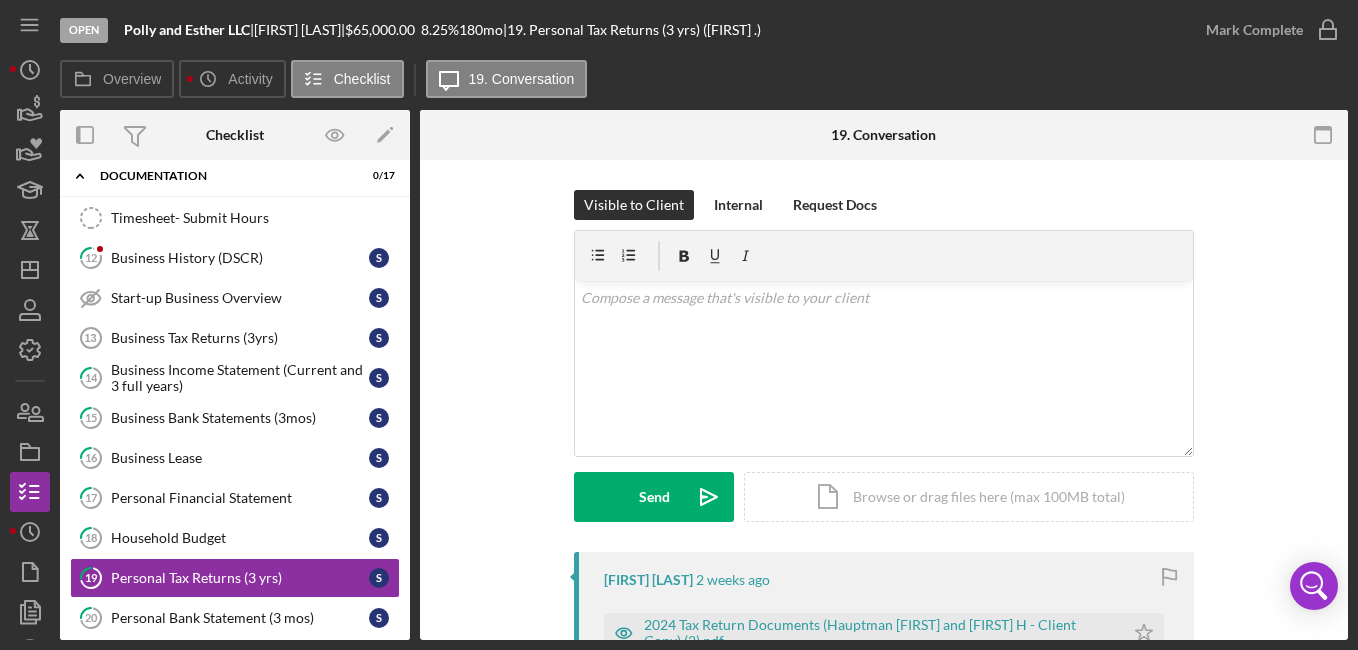 drag, startPoint x: 1336, startPoint y: 465, endPoint x: 1200, endPoint y: 372, distance: 164.7574 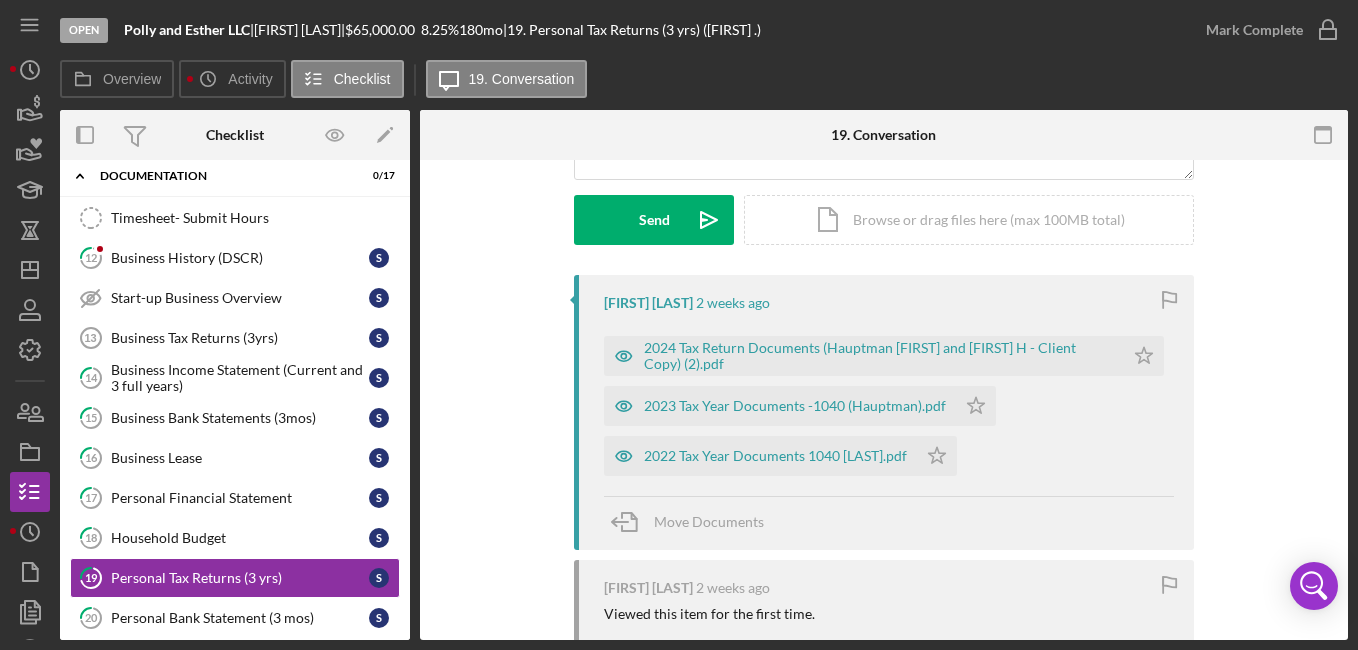 scroll, scrollTop: 278, scrollLeft: 0, axis: vertical 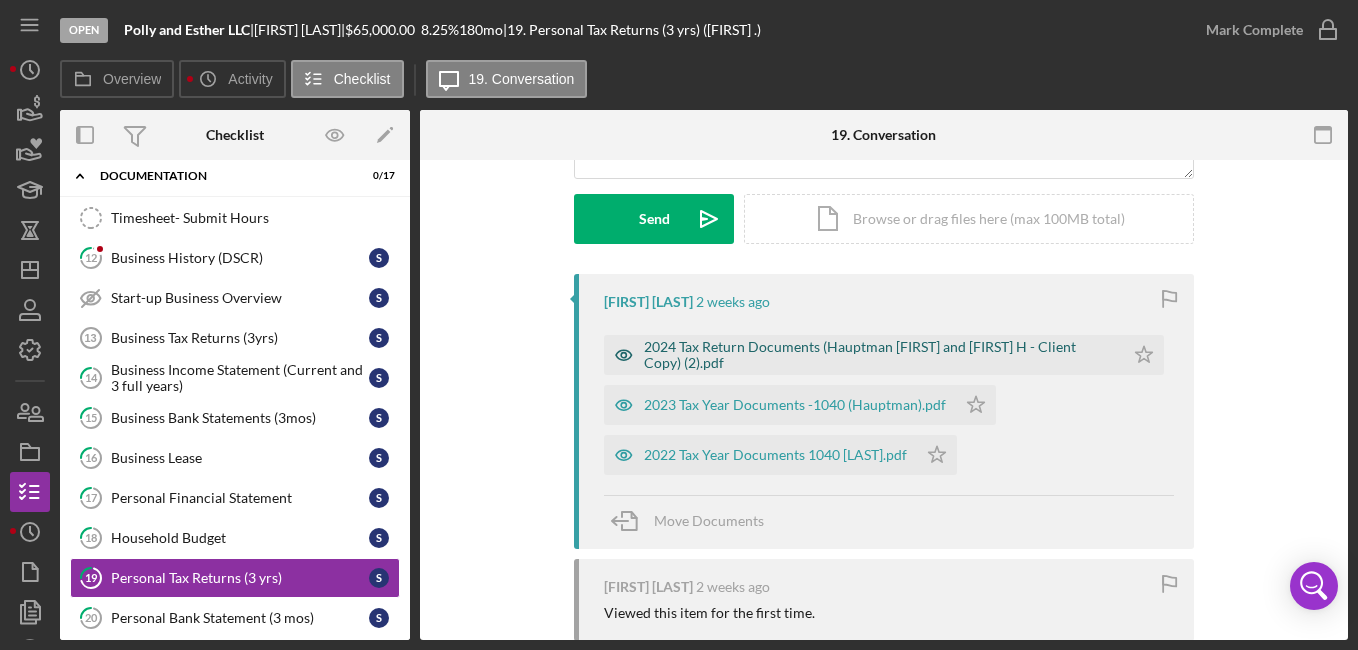click on "2024 Tax Return Documents (Hauptman [FIRST] and [FIRST] H - Client Copy) (2).pdf" at bounding box center (879, 355) 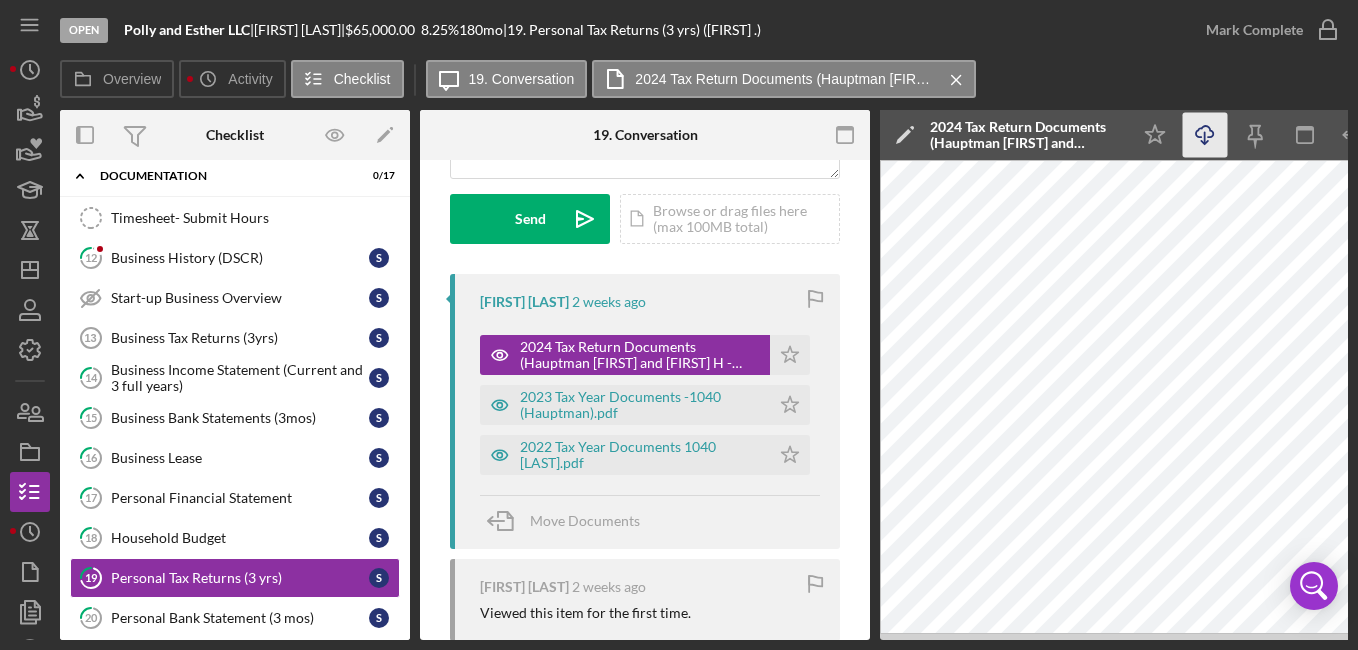 click on "Icon/Download" 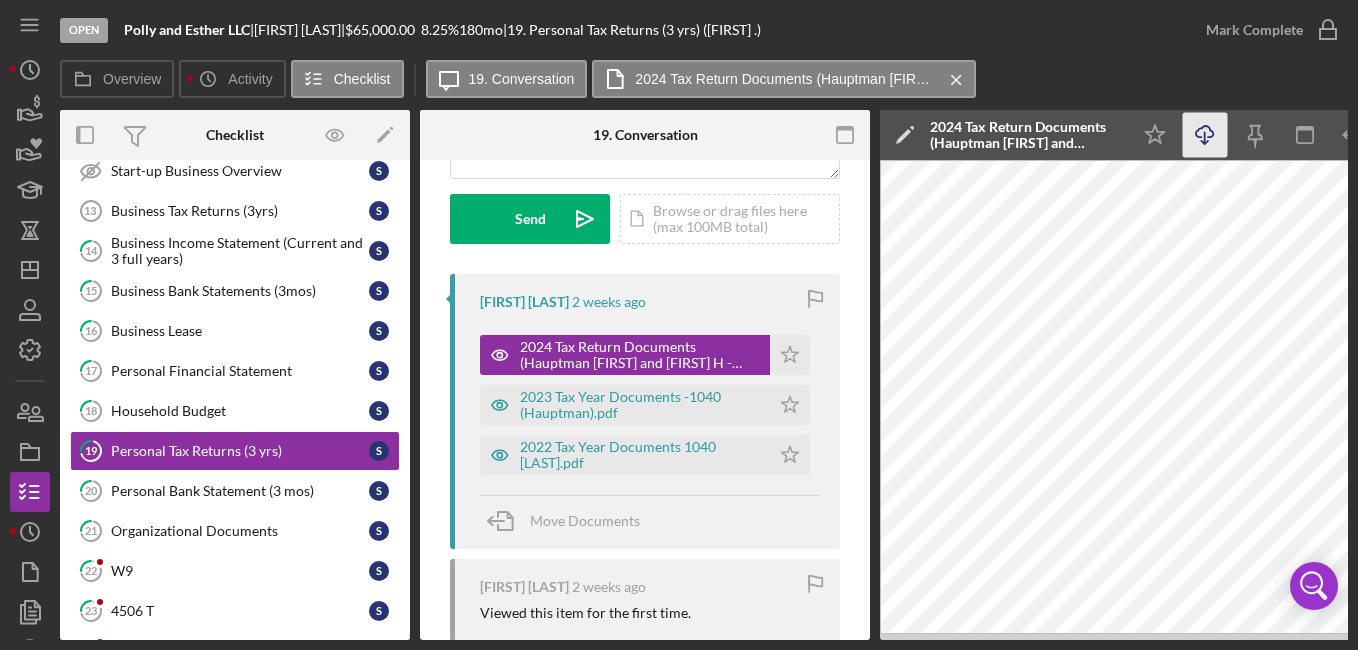 scroll, scrollTop: 1001, scrollLeft: 0, axis: vertical 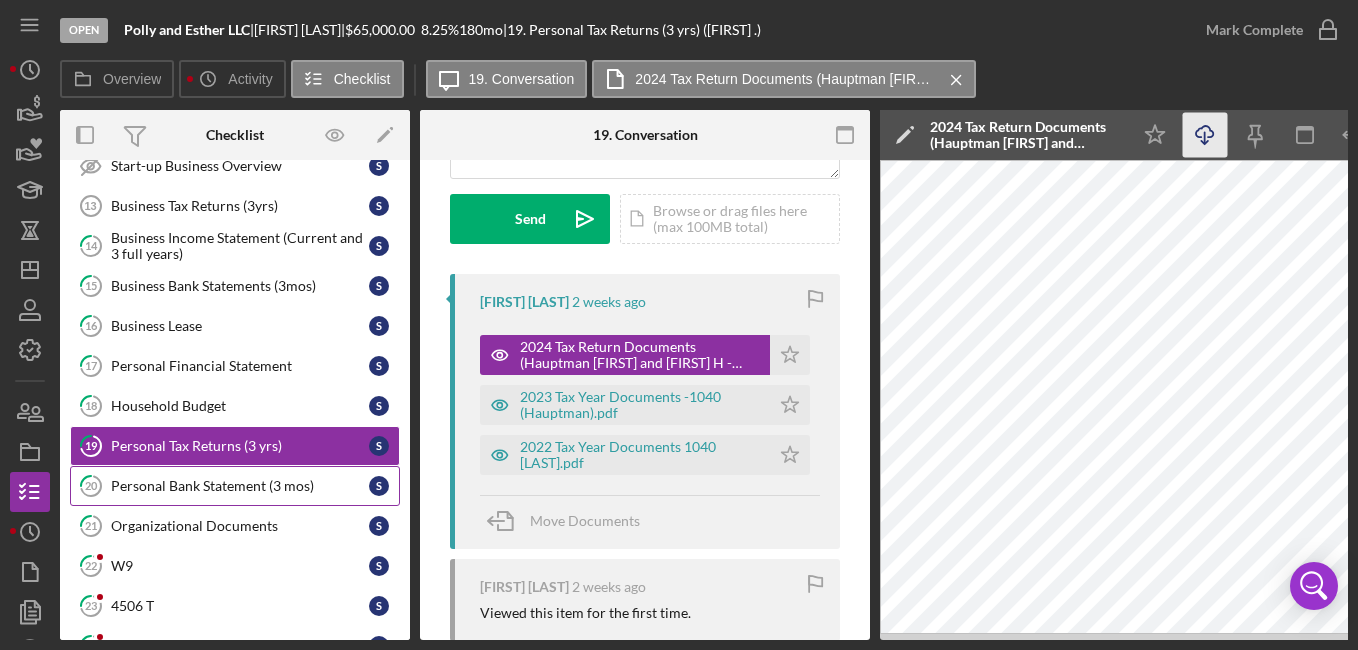click on "Personal Bank Statement (3 mos)" at bounding box center (240, 486) 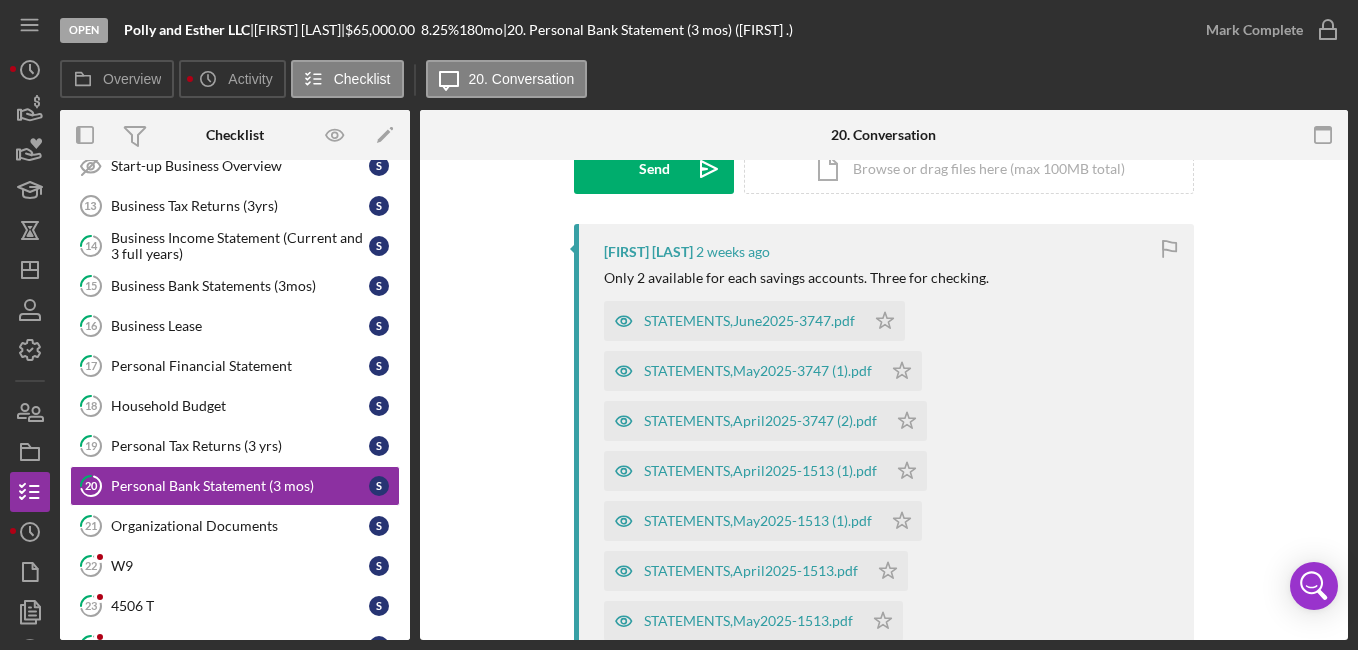 scroll, scrollTop: 330, scrollLeft: 0, axis: vertical 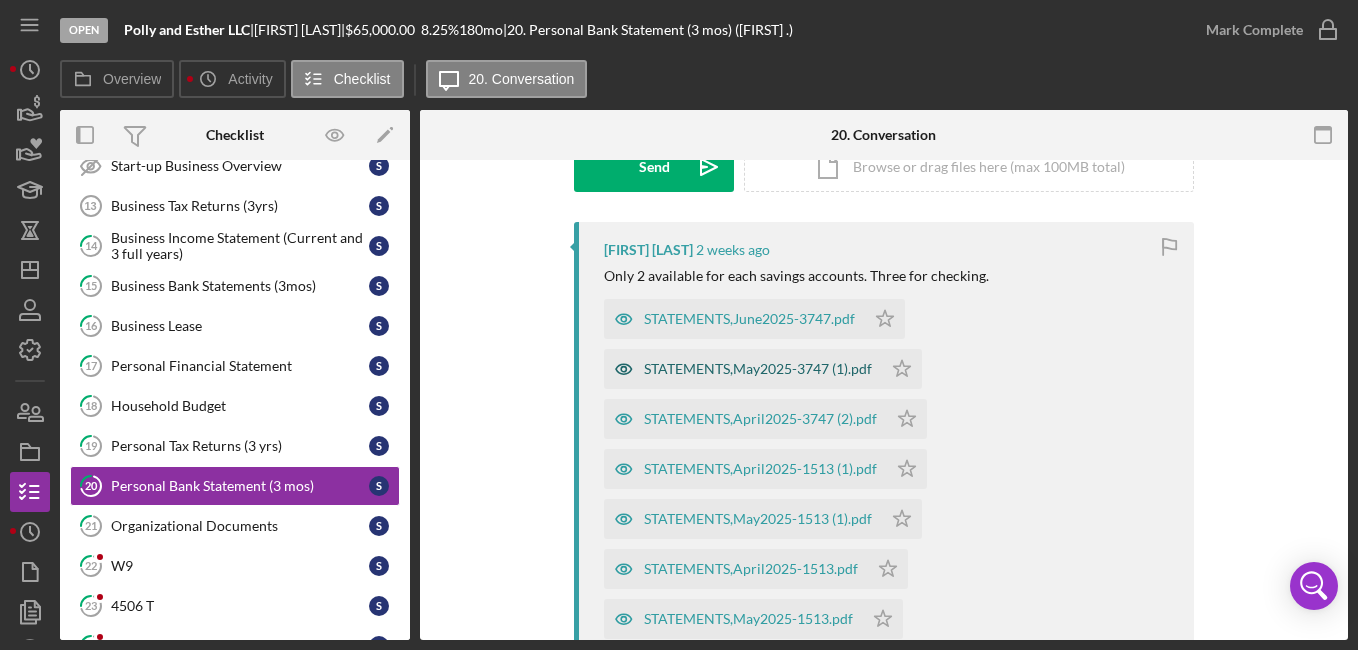 click on "STATEMENTS,May2025-3747 (1).pdf" at bounding box center (758, 369) 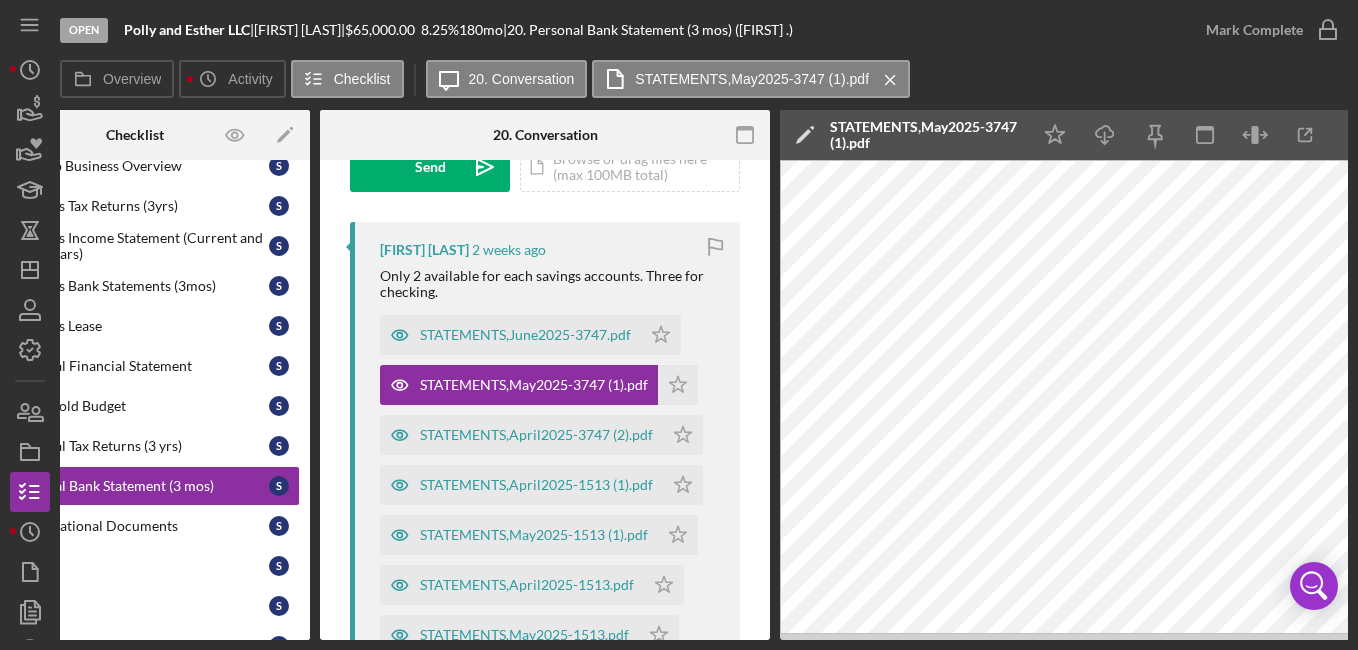 scroll, scrollTop: 0, scrollLeft: 132, axis: horizontal 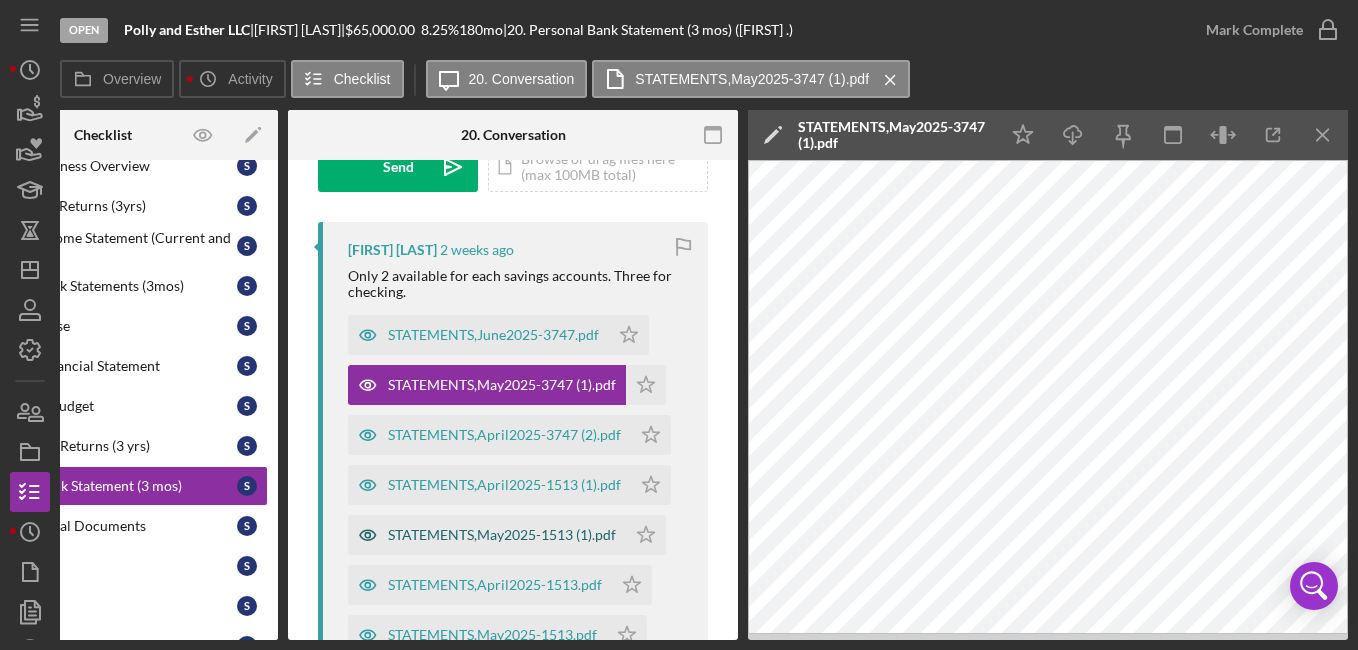 click on "STATEMENTS,May2025-1513 (1).pdf" at bounding box center (502, 535) 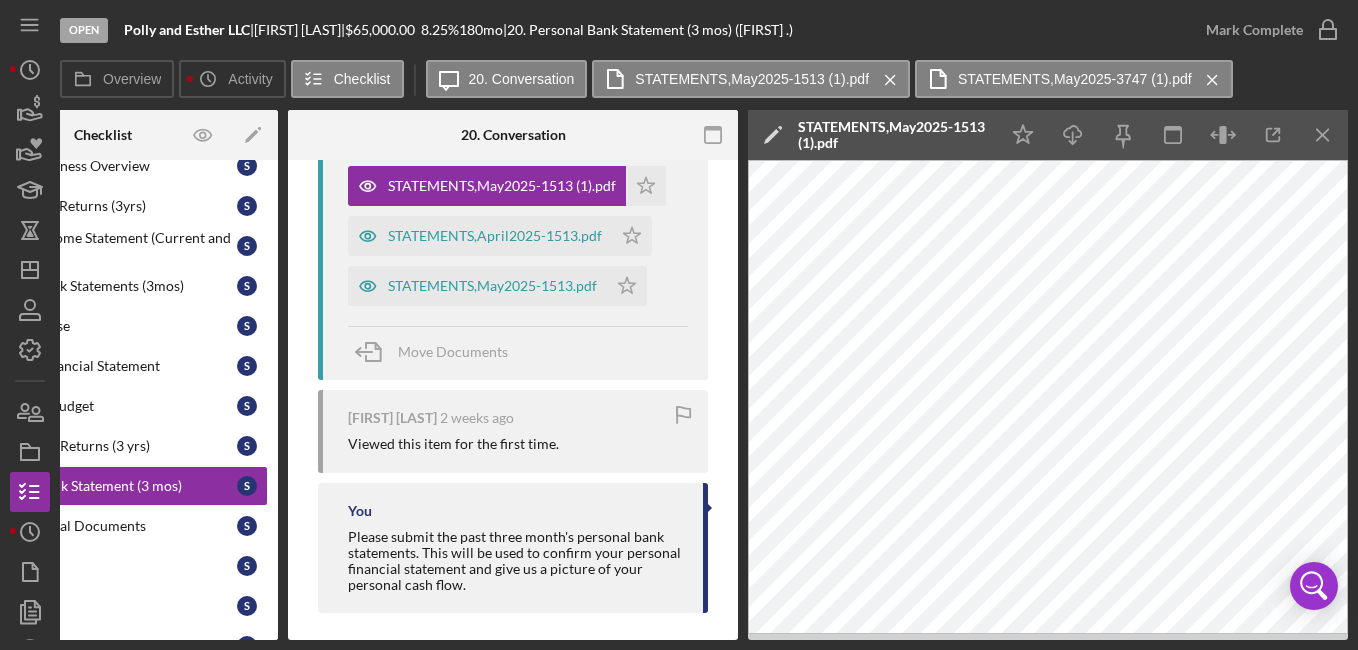 scroll, scrollTop: 698, scrollLeft: 0, axis: vertical 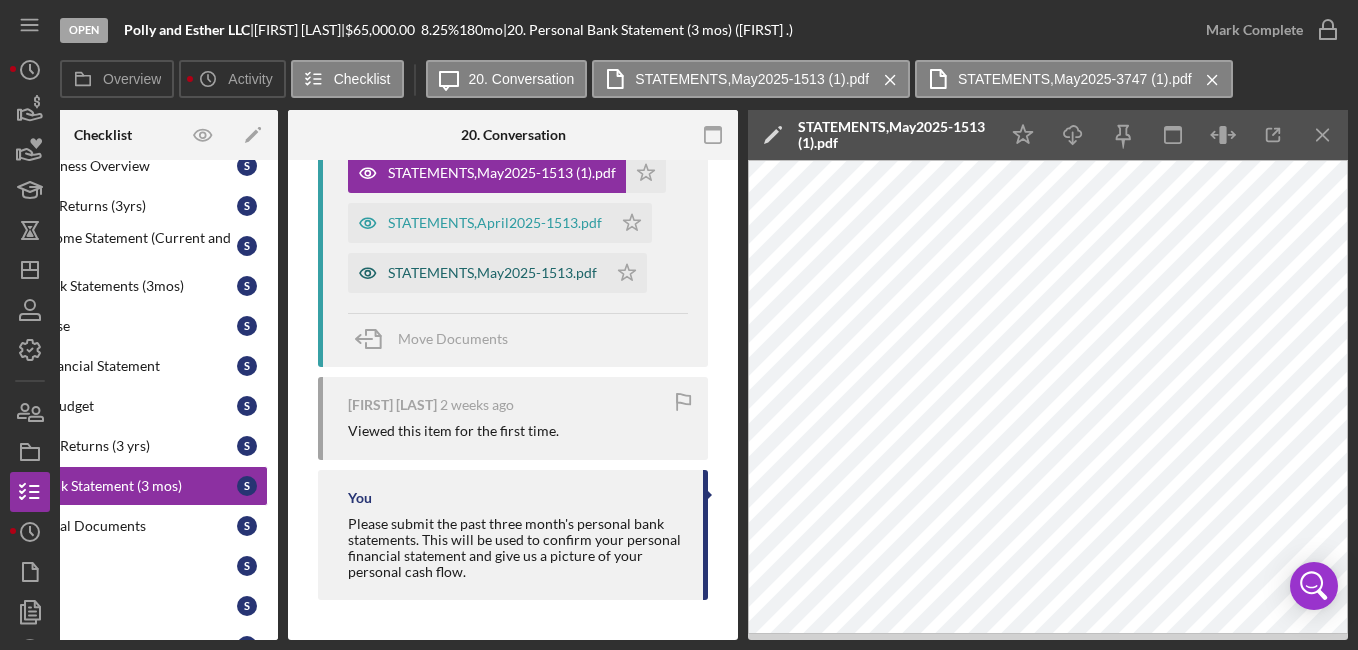 click on "STATEMENTS,May2025-1513.pdf" at bounding box center [492, 273] 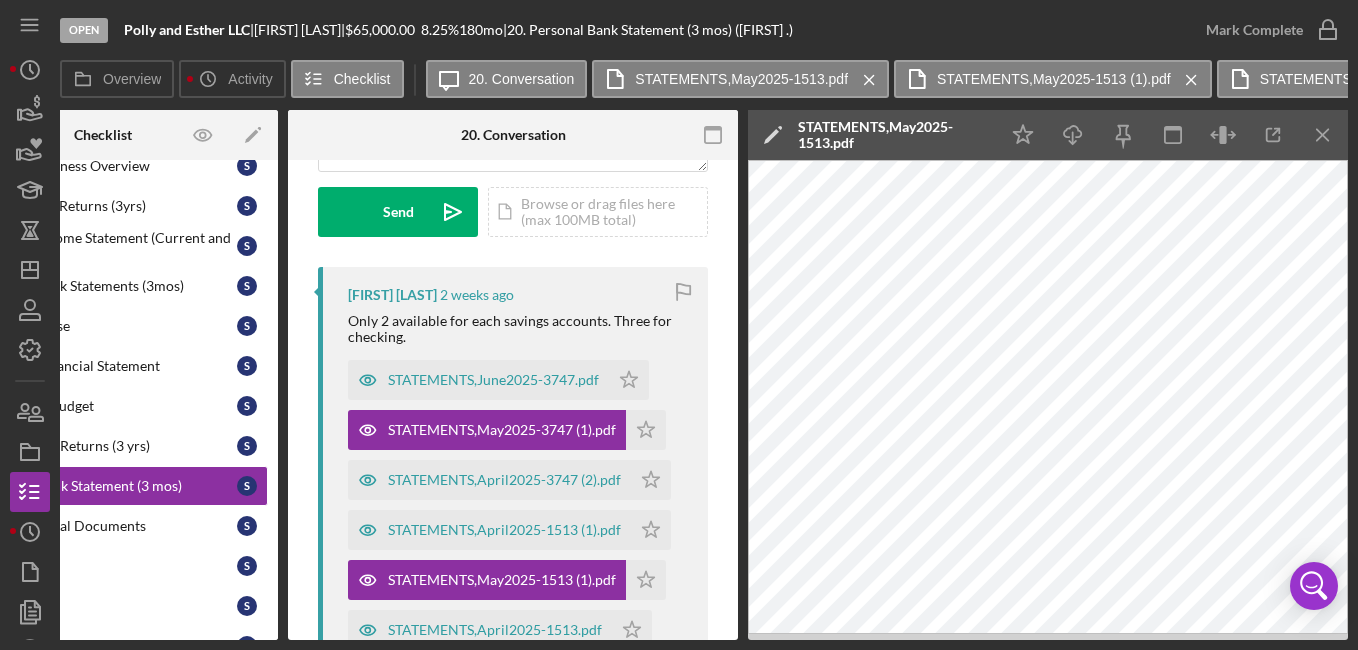 scroll, scrollTop: 282, scrollLeft: 0, axis: vertical 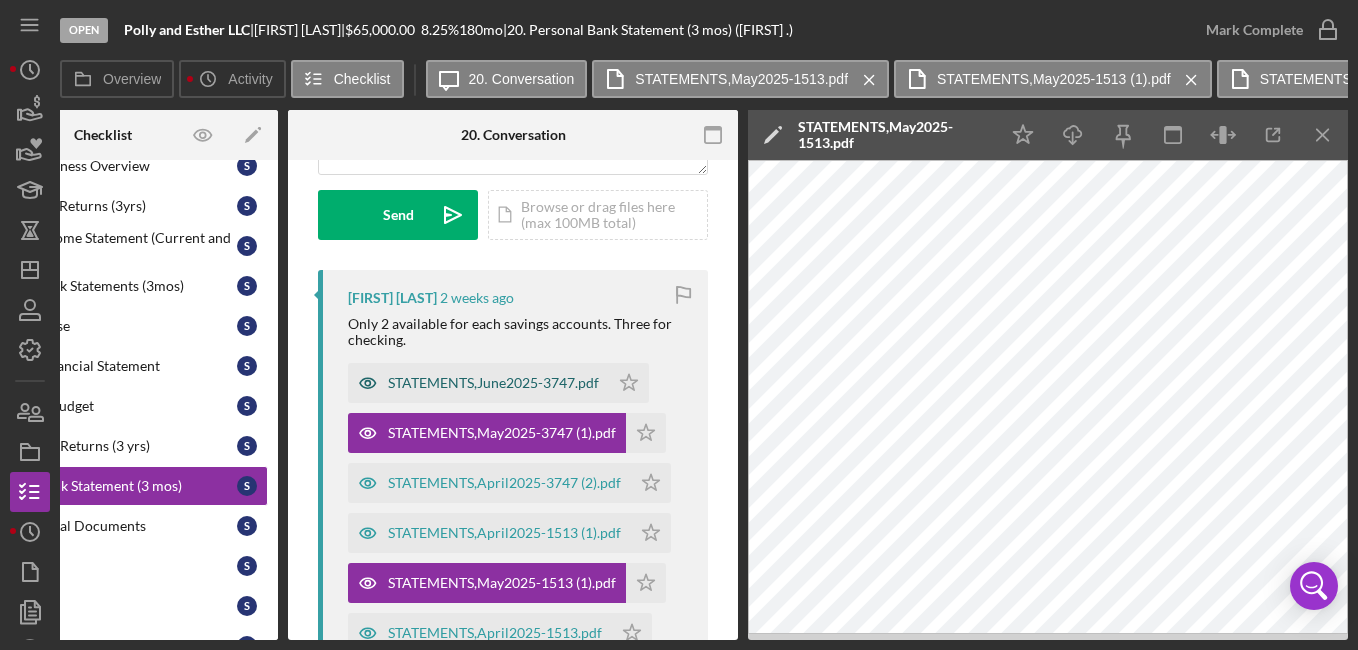 click on "STATEMENTS,June2025-3747.pdf" at bounding box center [493, 383] 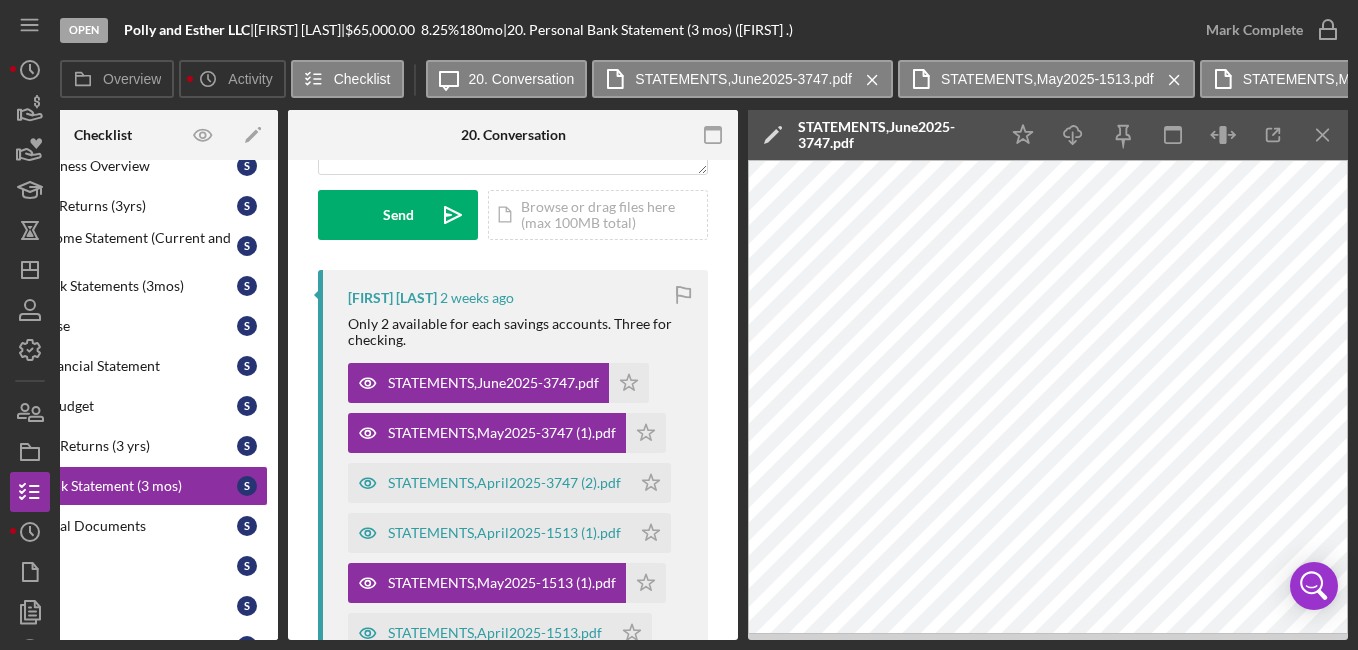 scroll, scrollTop: 0, scrollLeft: 0, axis: both 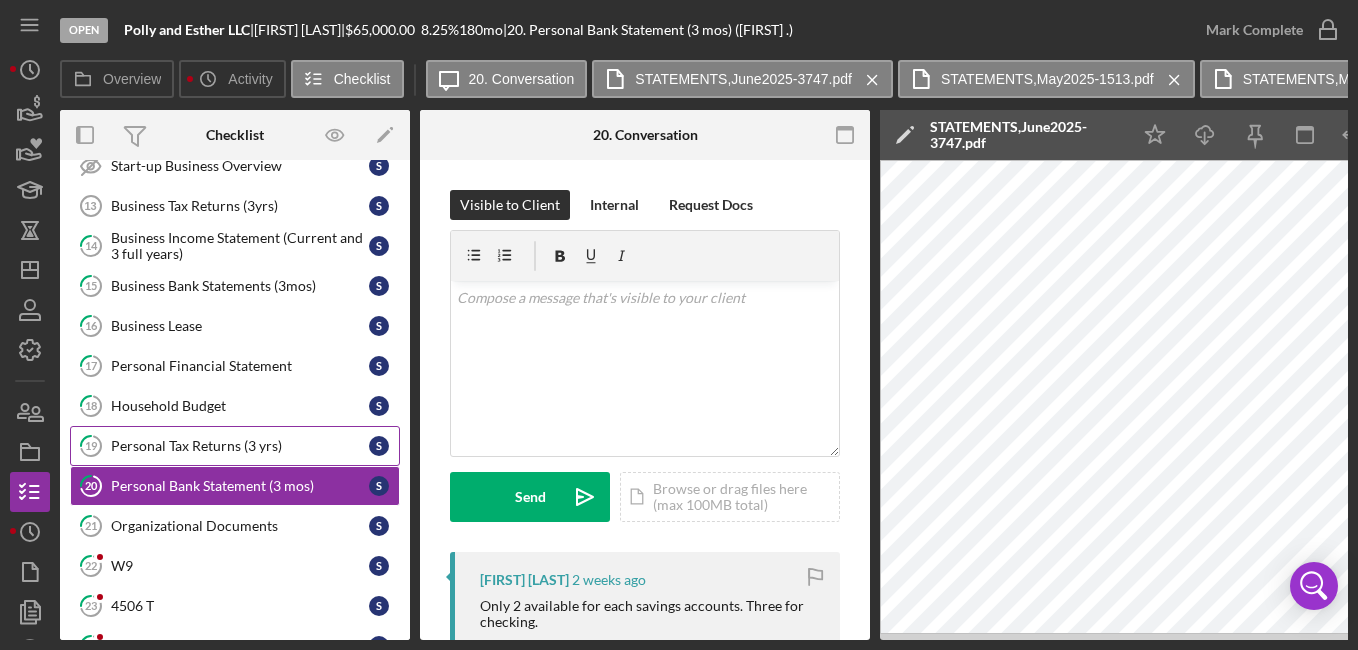 click on "19 Personal Tax Returns (3 yrs) S" at bounding box center [235, 446] 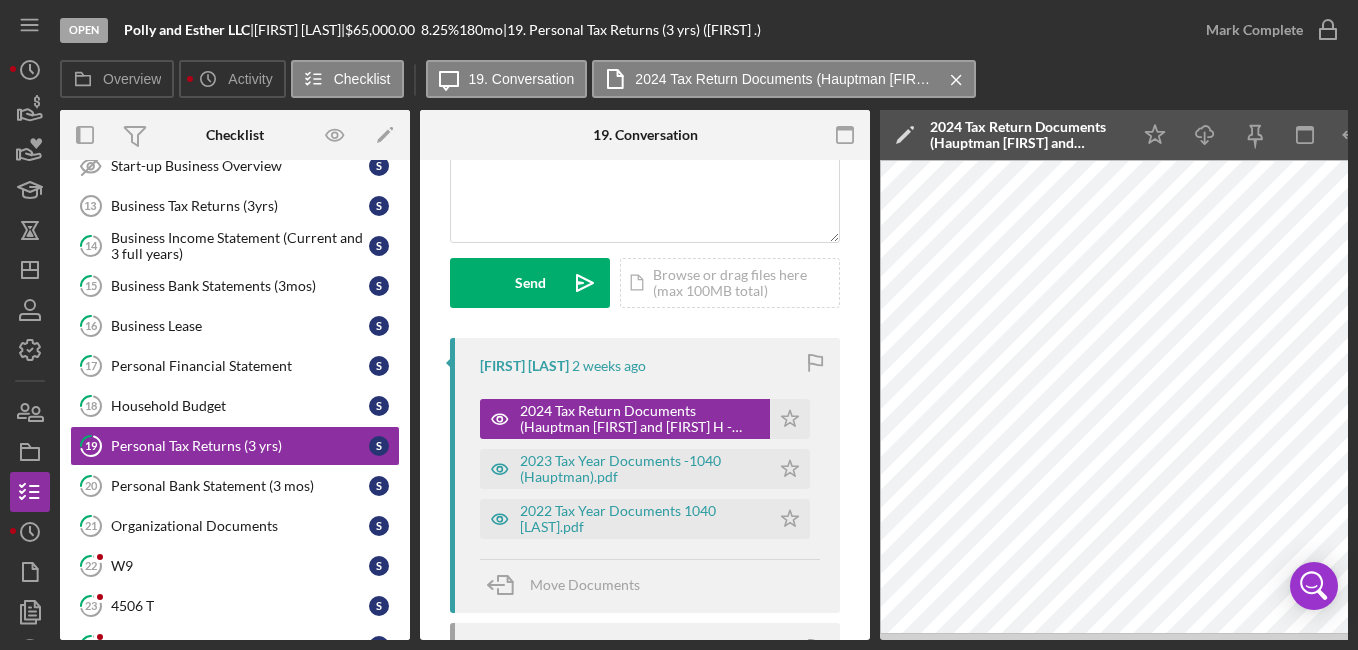 scroll, scrollTop: 216, scrollLeft: 0, axis: vertical 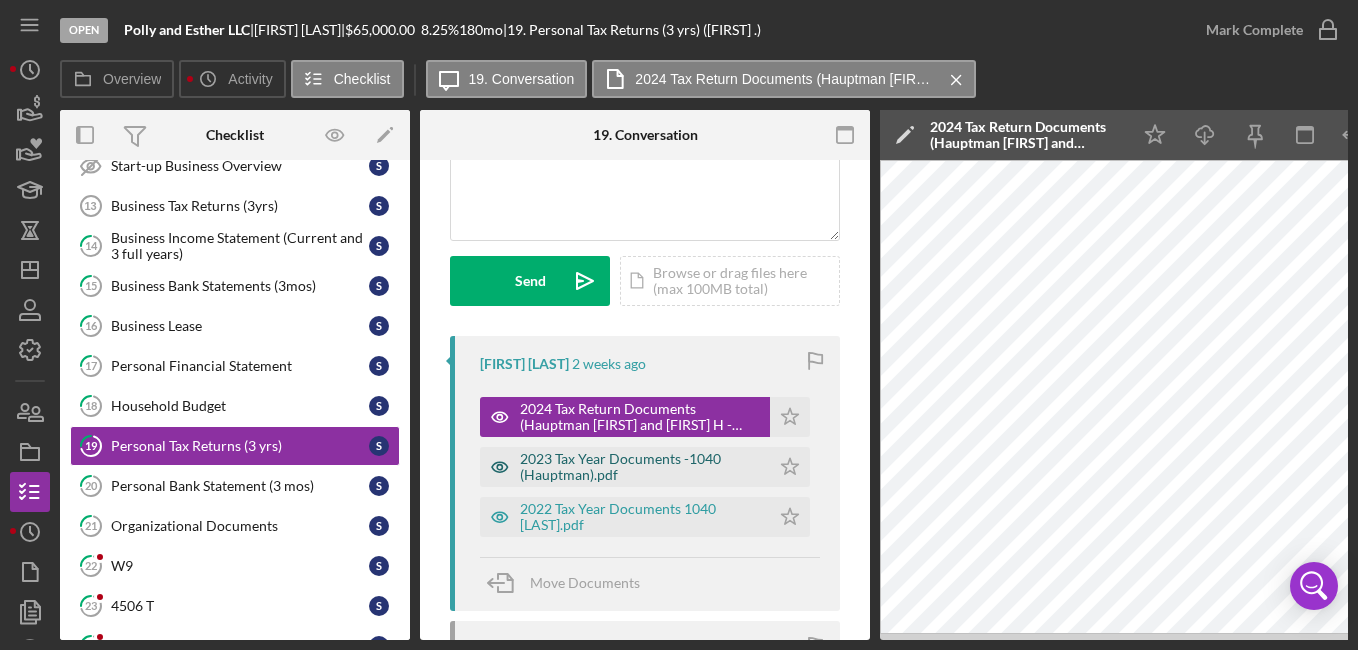 click on "2023 Tax Year Documents -1040 (Hauptman).pdf" at bounding box center (640, 467) 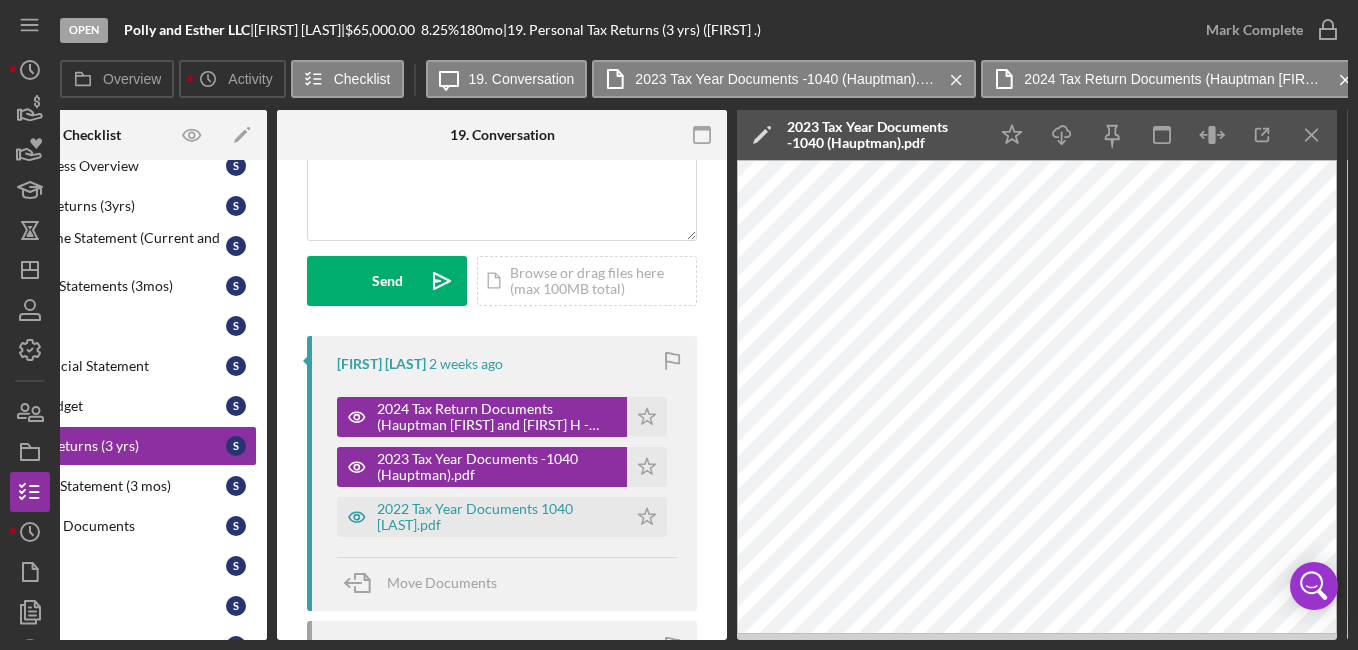 scroll, scrollTop: 0, scrollLeft: 50, axis: horizontal 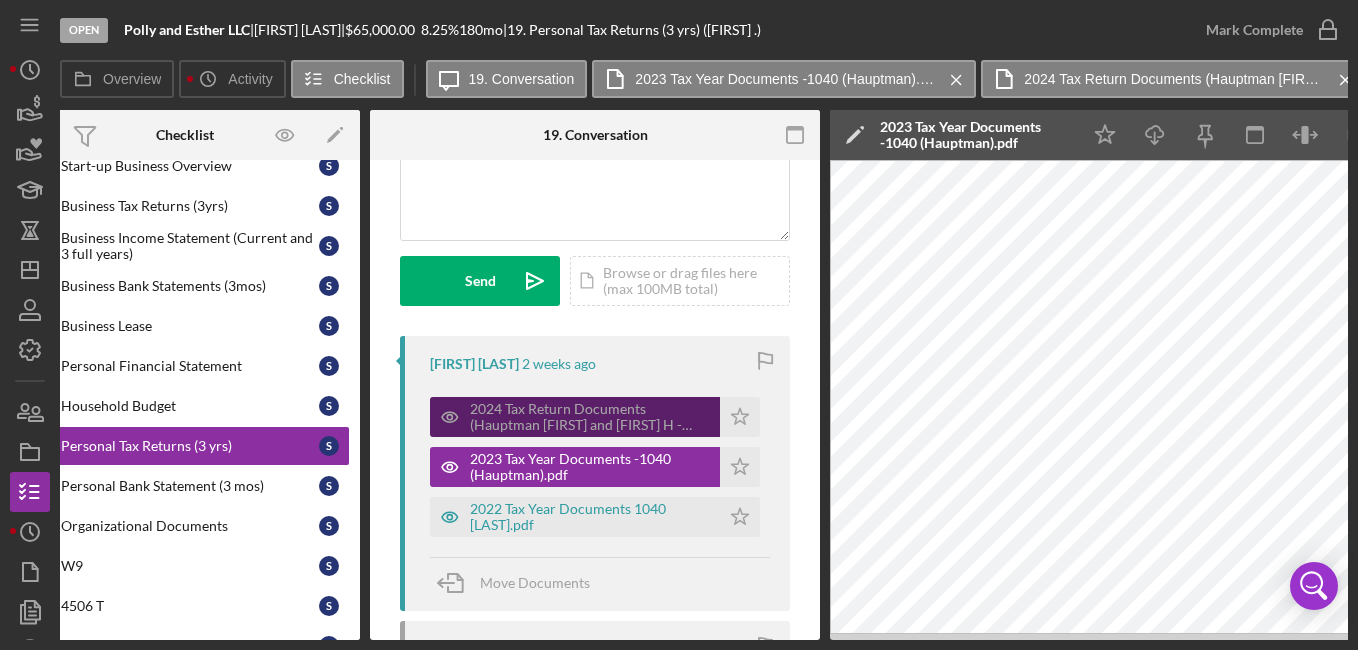 click on "2024 Tax Return Documents (Hauptman [FIRST] and [FIRST] H - Client Copy) (2).pdf" at bounding box center [590, 417] 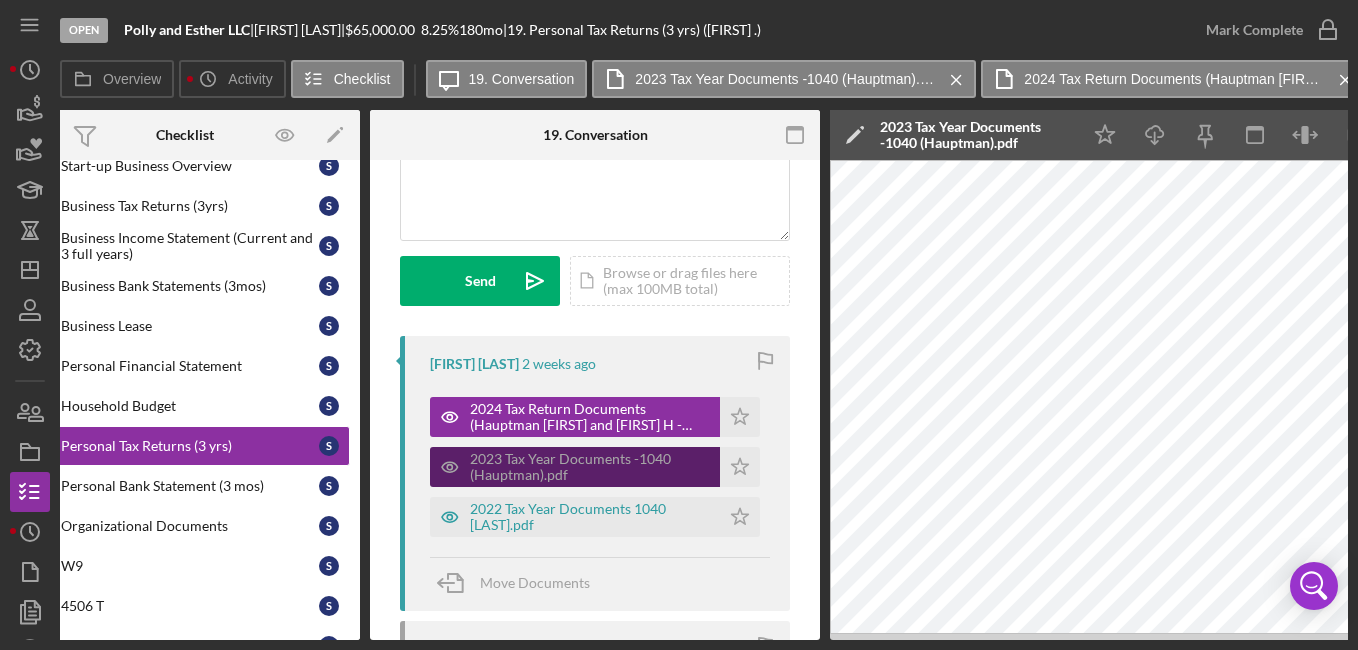 click on "2023 Tax Year Documents -1040 (Hauptman).pdf" at bounding box center (590, 467) 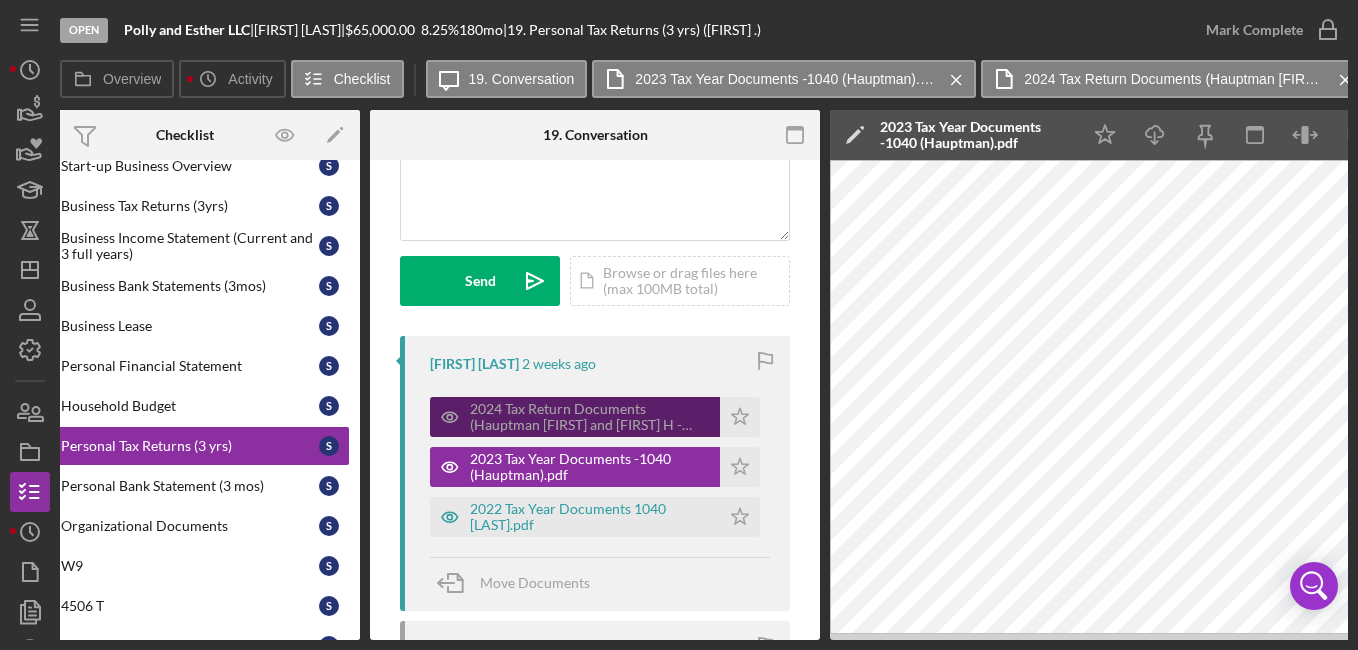 click on "2024 Tax Return Documents (Hauptman [FIRST] and [FIRST] H - Client Copy) (2).pdf" at bounding box center [590, 417] 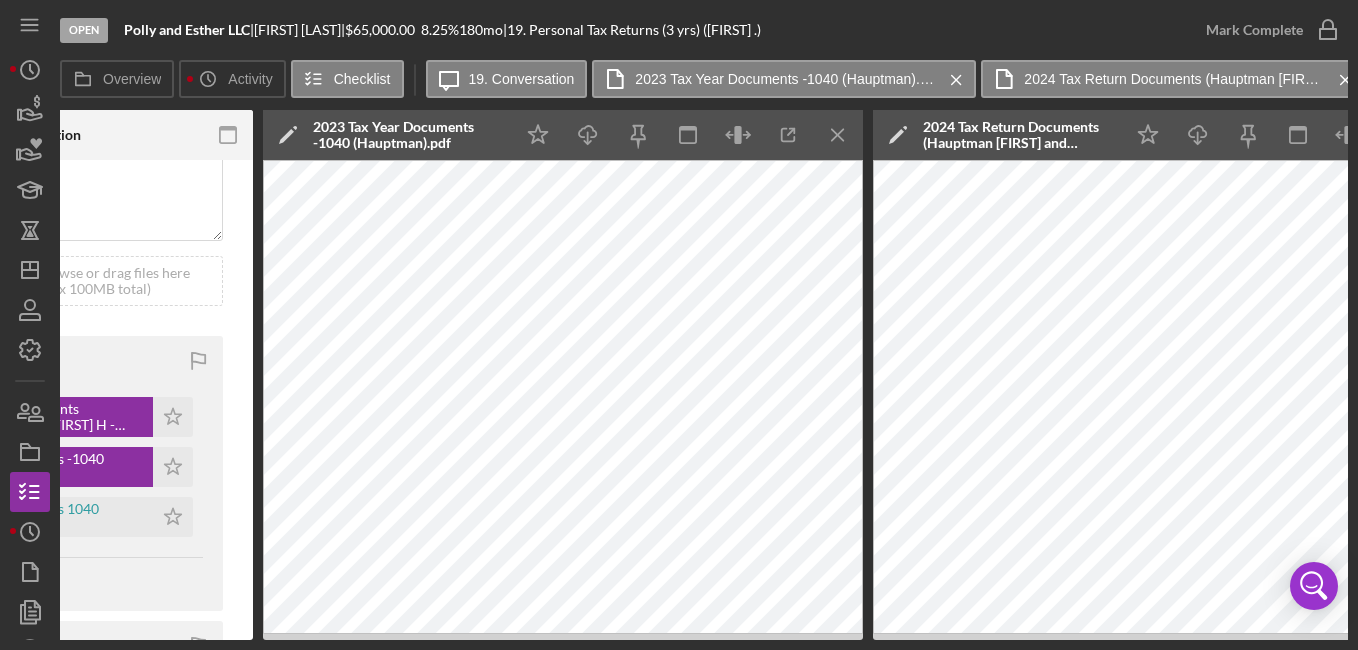 scroll, scrollTop: 0, scrollLeft: 742, axis: horizontal 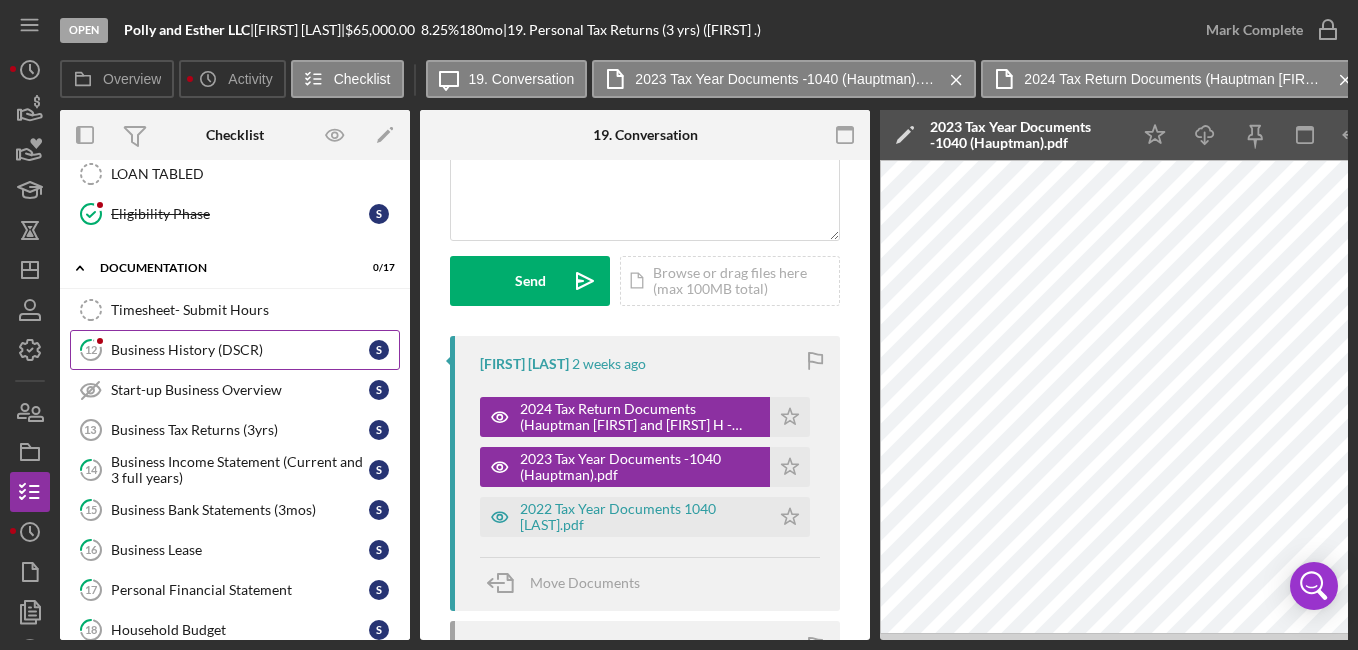 click on "12 Business History (DSCR) S" at bounding box center [235, 350] 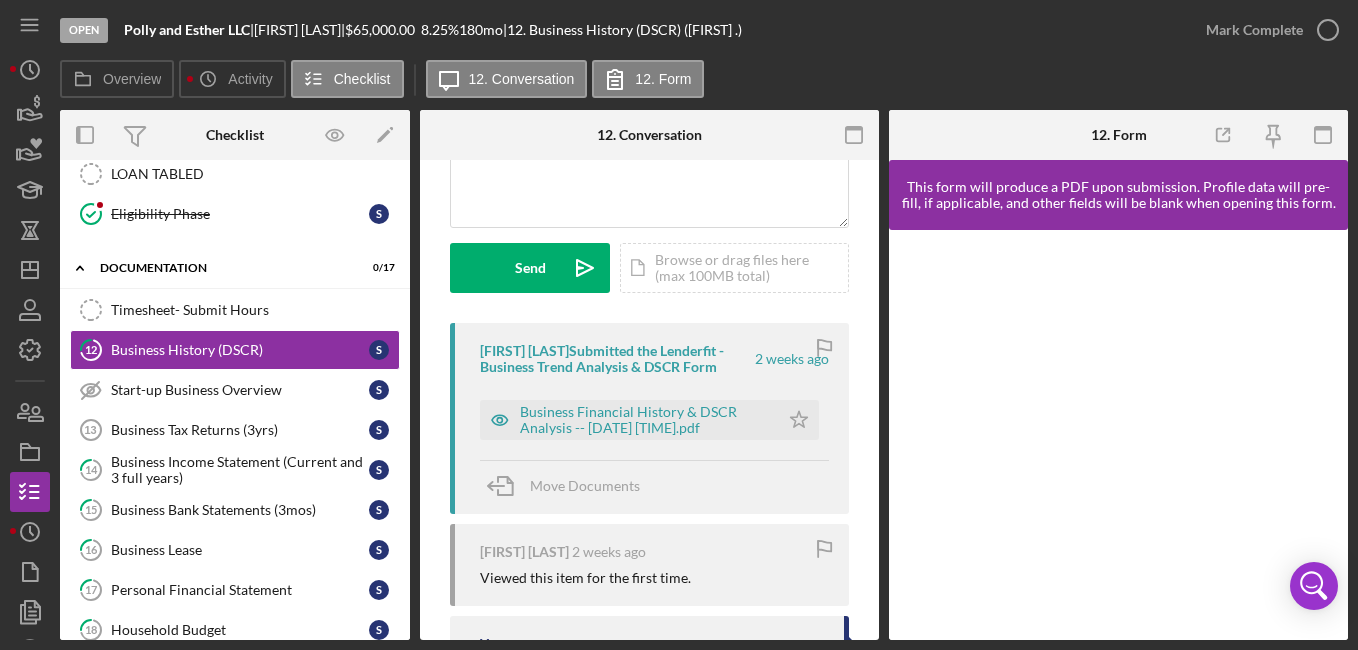 scroll, scrollTop: 230, scrollLeft: 0, axis: vertical 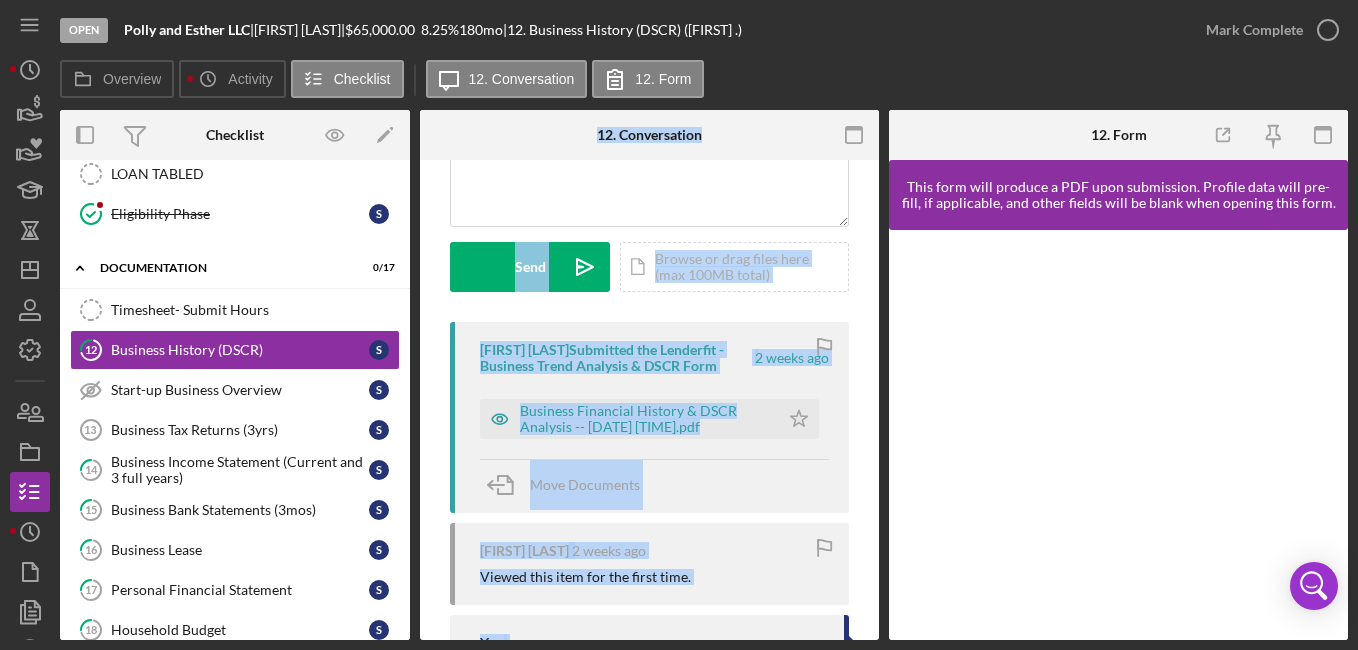 drag, startPoint x: 389, startPoint y: 645, endPoint x: 589, endPoint y: 663, distance: 200.80836 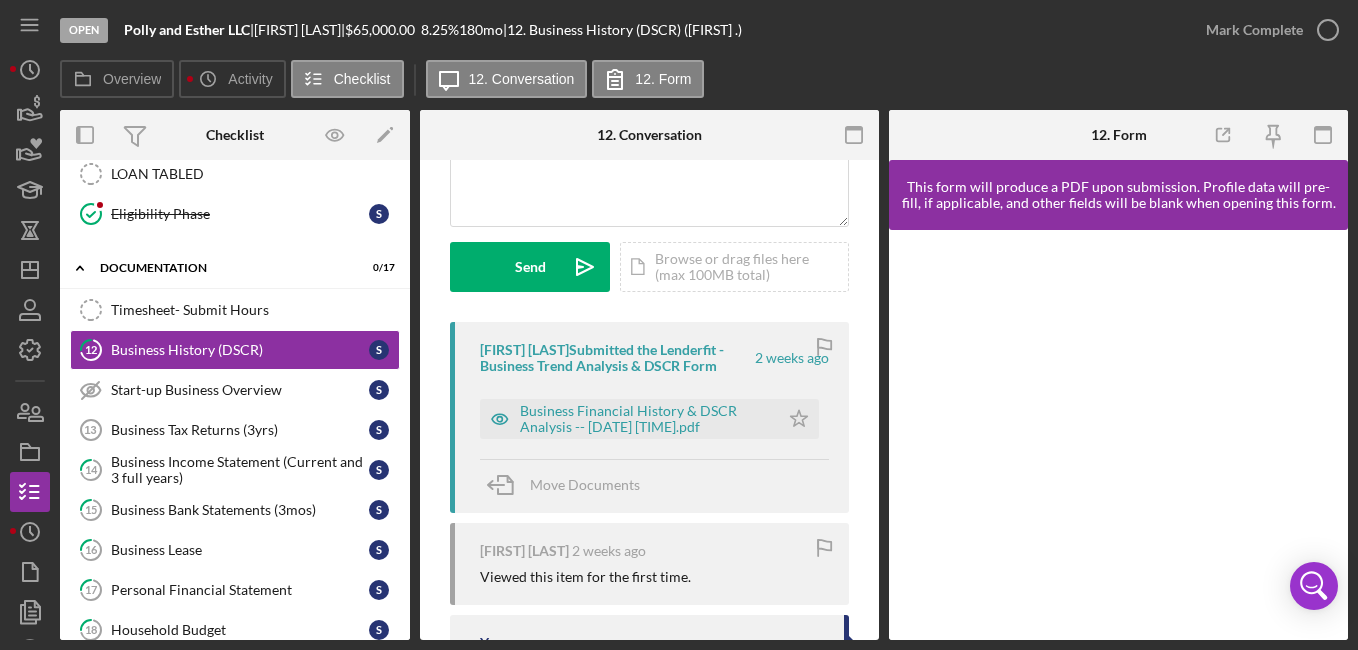 click on "Open Polly and Esther LLC    |   [FIRST]    [LAST]   |   $65,000.00    8.25 %   180  mo   |   12. Business History (DSCR) ([FIRST]  .)" at bounding box center (623, 30) 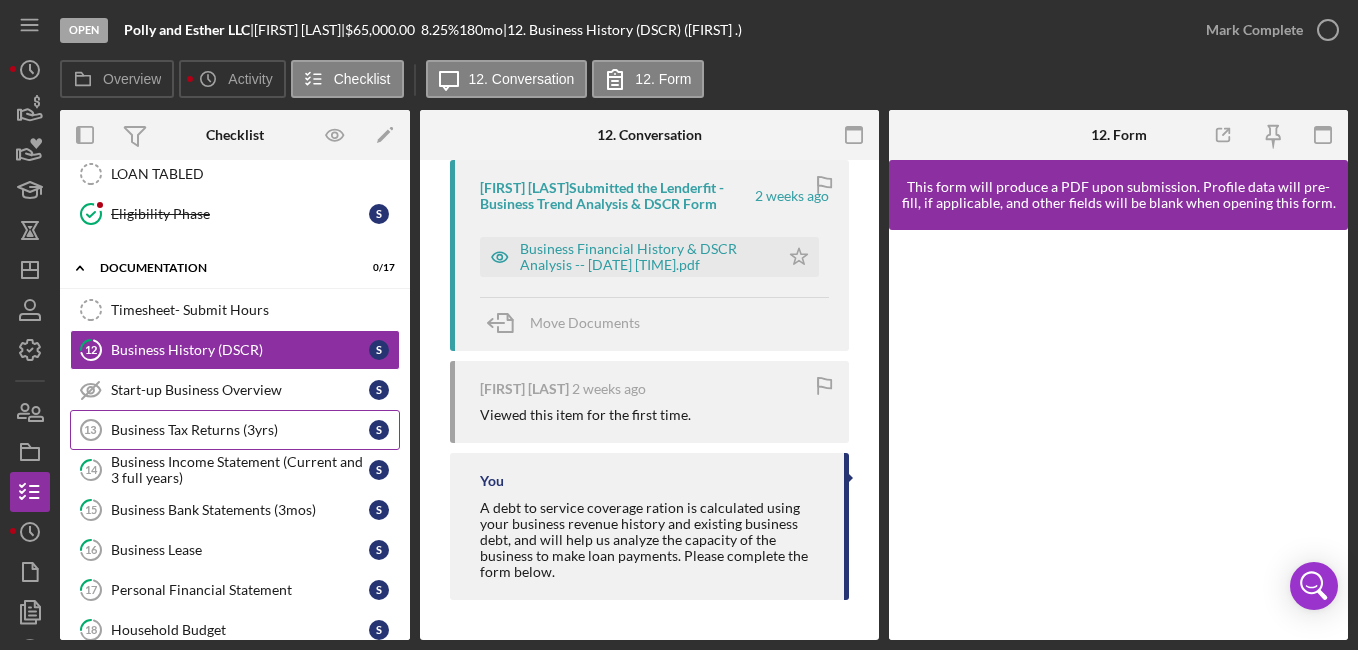 click on "Business Tax Returns (3yrs)" at bounding box center (240, 430) 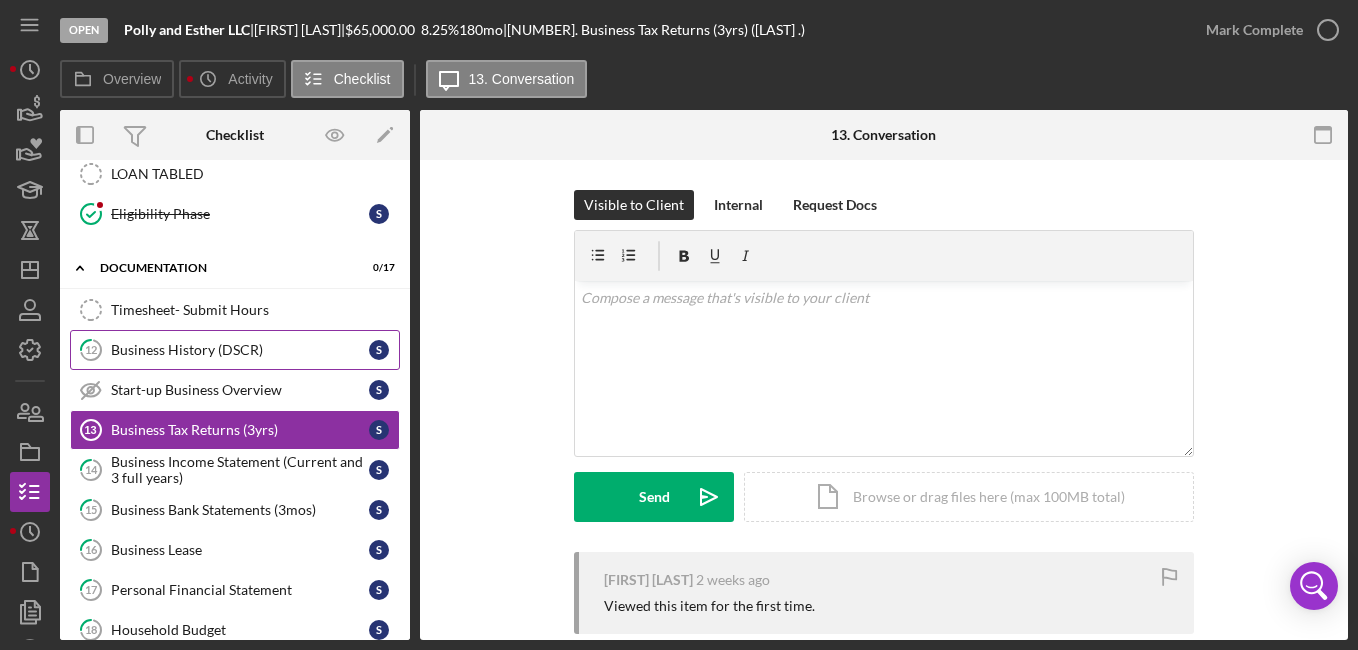 click on "Business History (DSCR)" at bounding box center (240, 350) 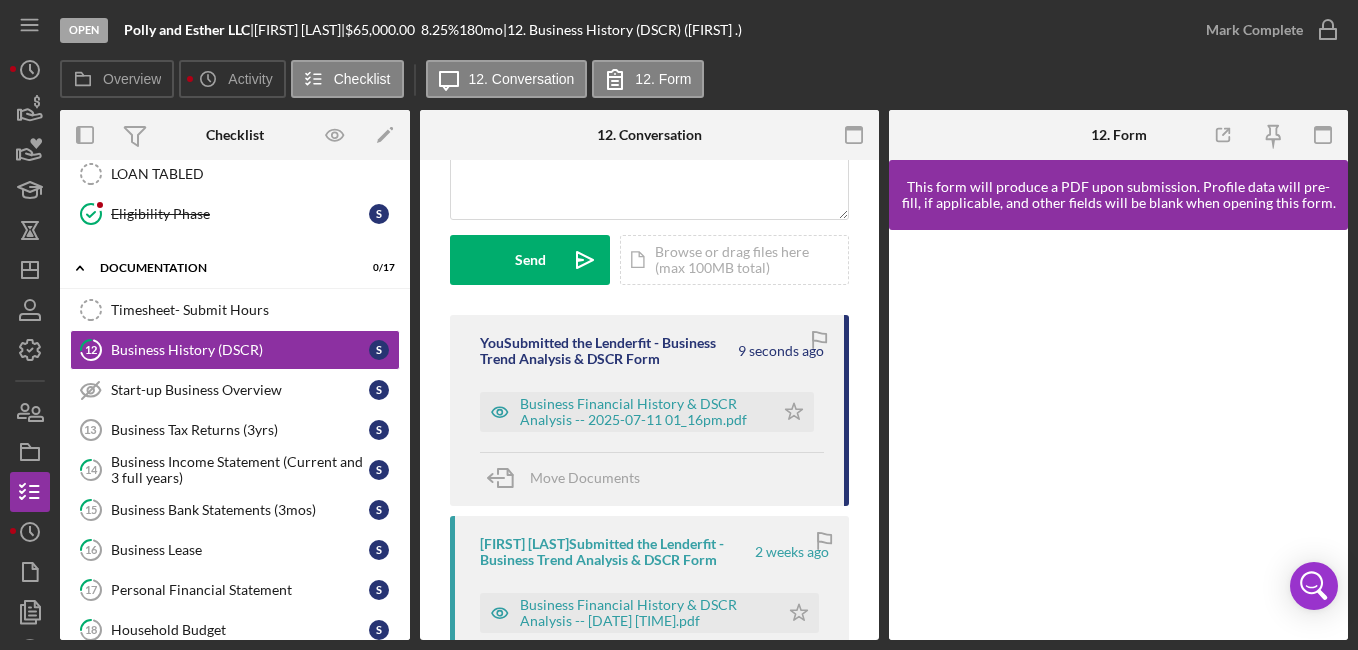 scroll, scrollTop: 251, scrollLeft: 0, axis: vertical 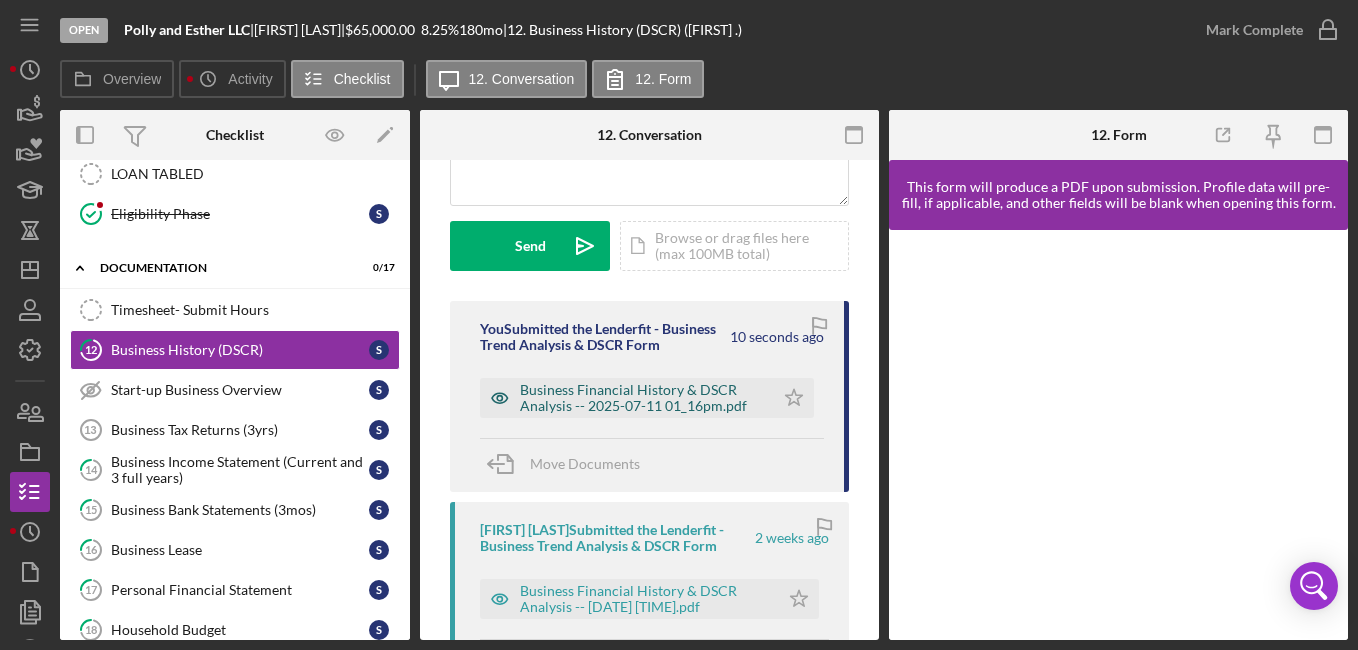 click on "Business Financial History & DSCR Analysis -- 2025-07-11 01_16pm.pdf" at bounding box center (642, 398) 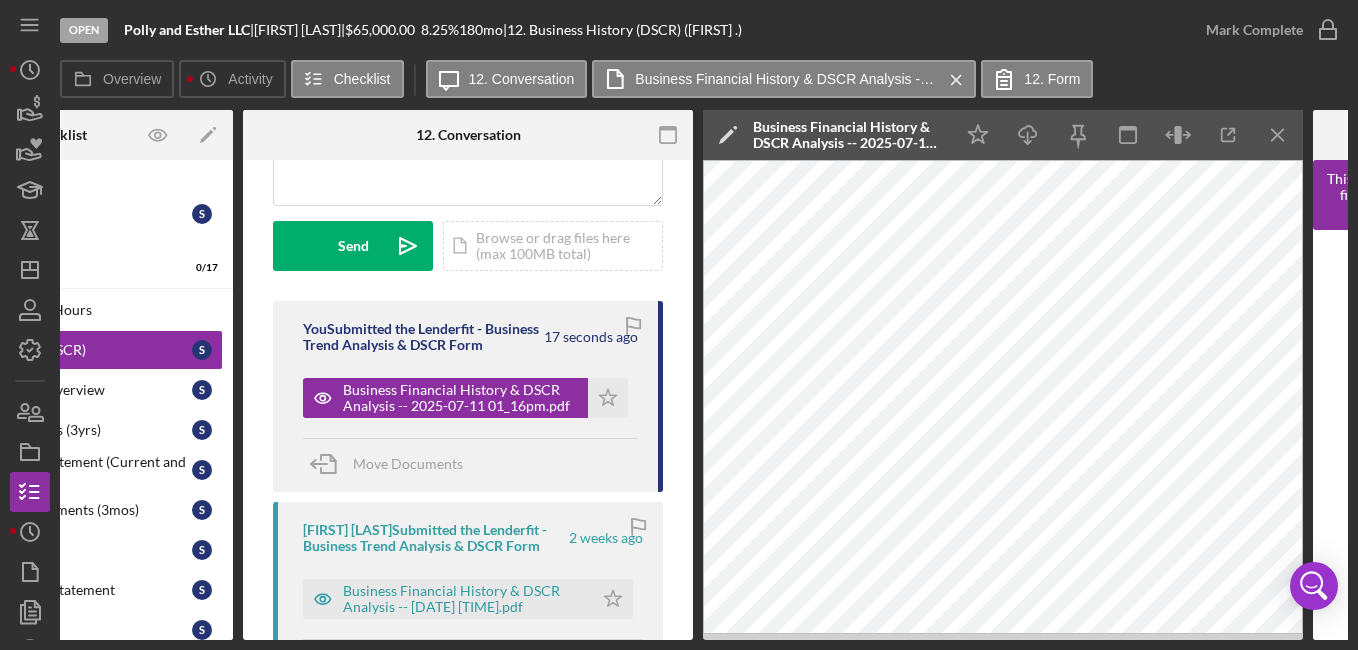 scroll, scrollTop: 0, scrollLeft: 179, axis: horizontal 